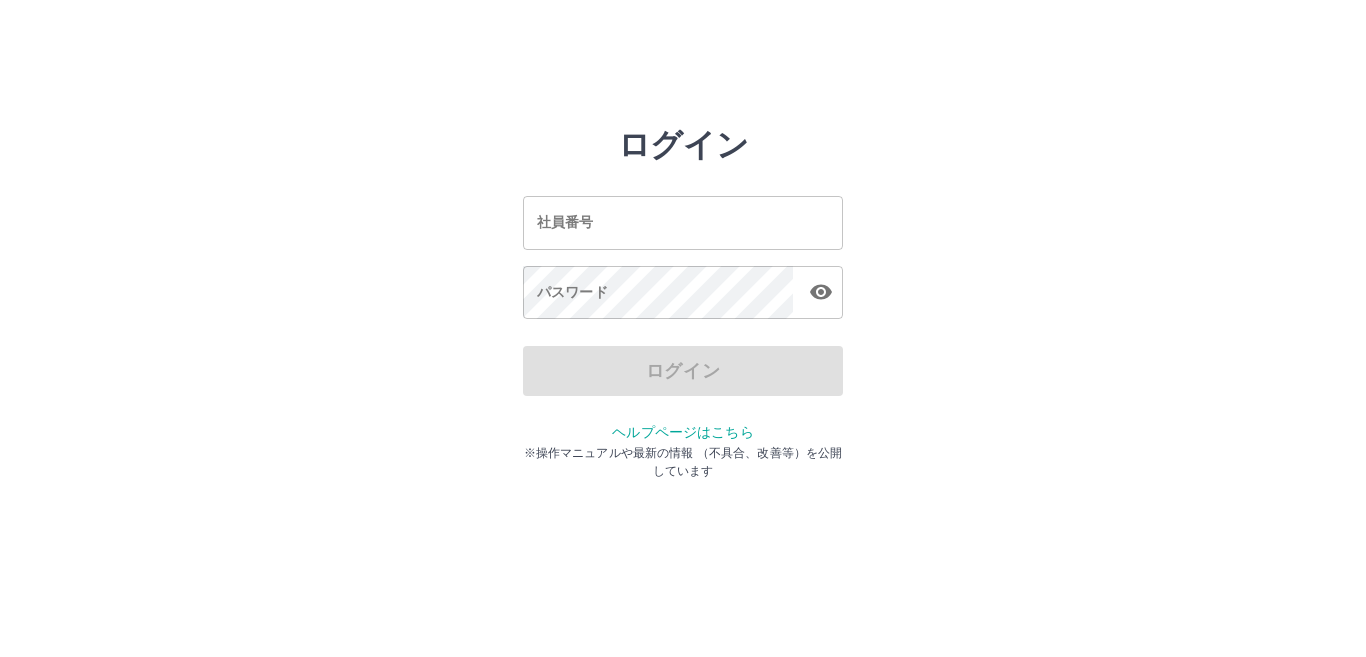 scroll, scrollTop: 0, scrollLeft: 0, axis: both 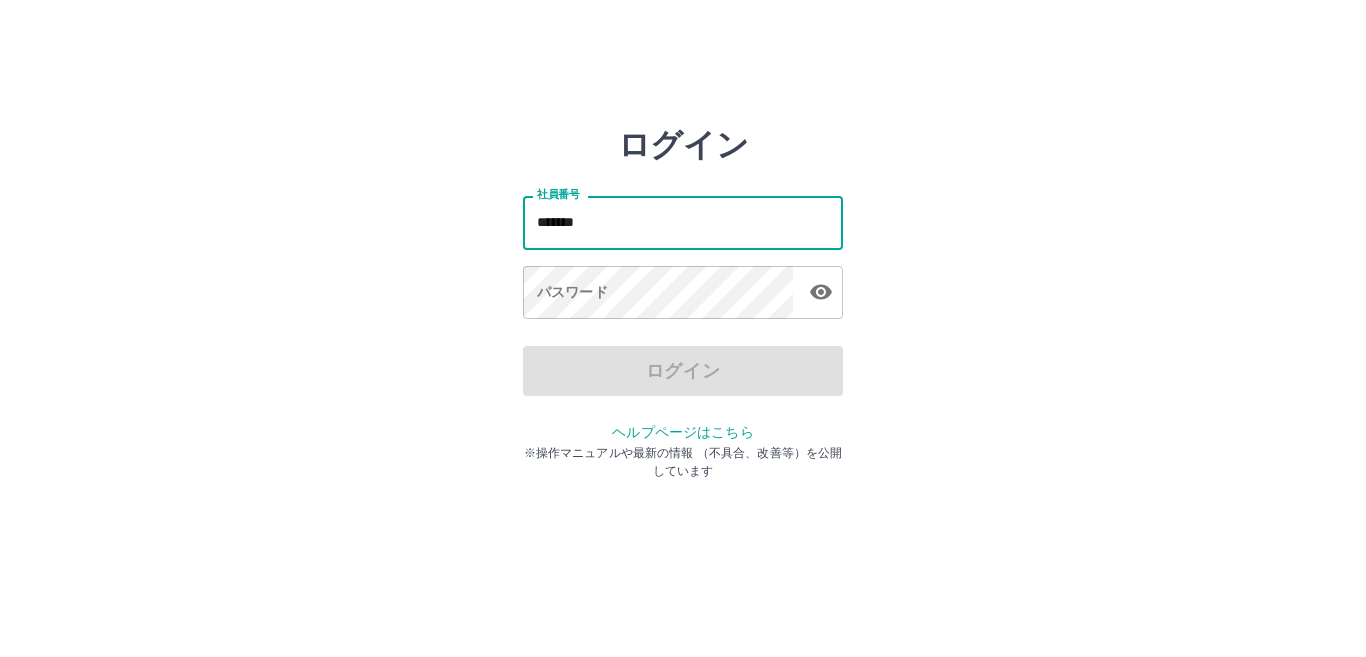 type on "*******" 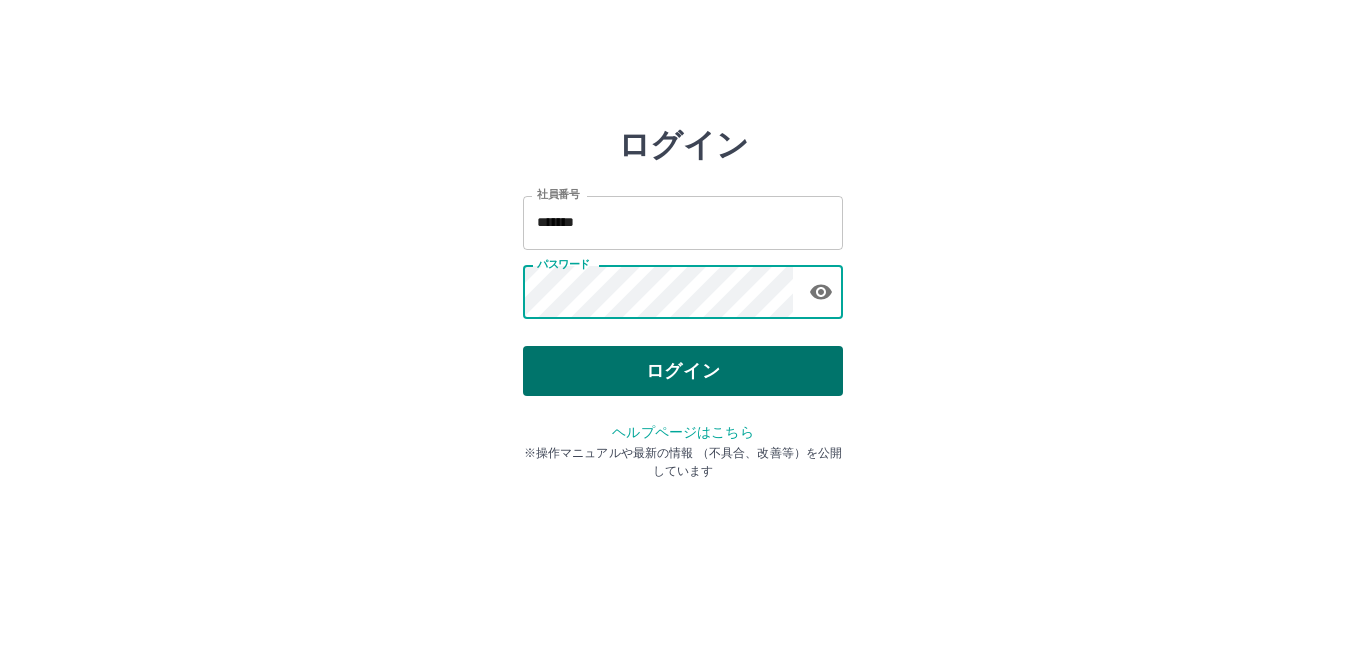click on "ログイン" at bounding box center [683, 371] 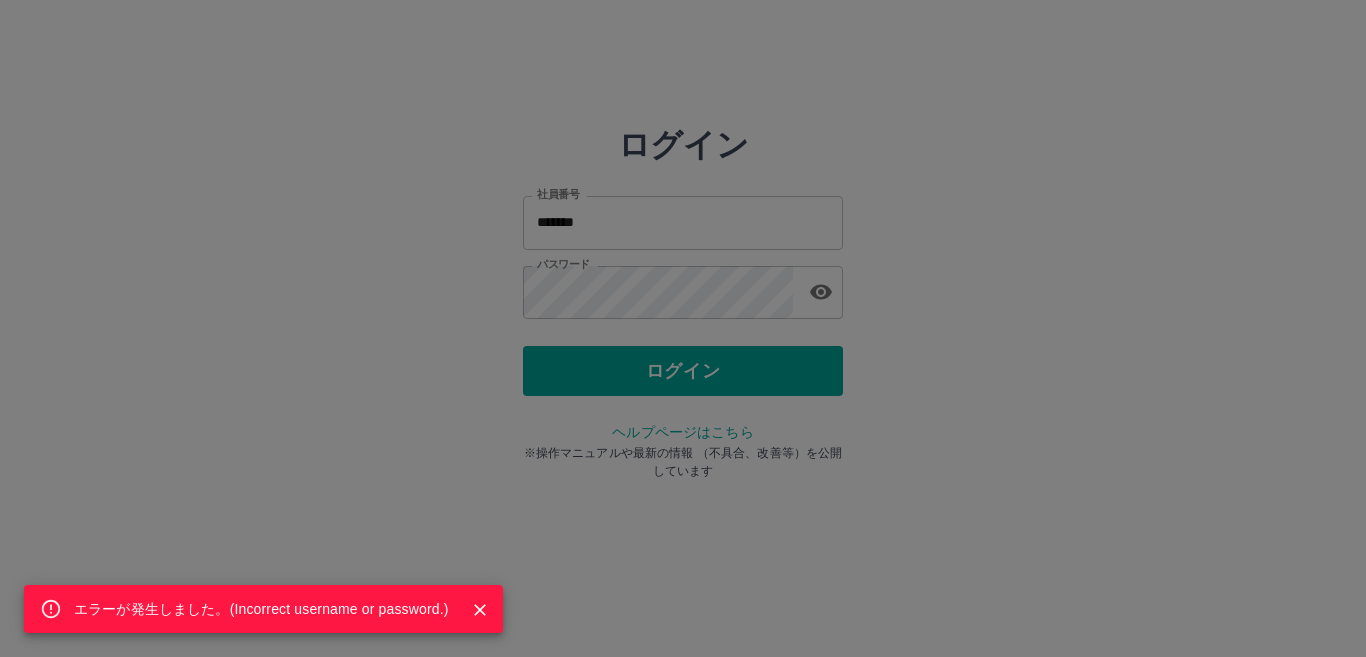 click on "エラーが発生しました。( Incorrect username or password. )" at bounding box center [683, 328] 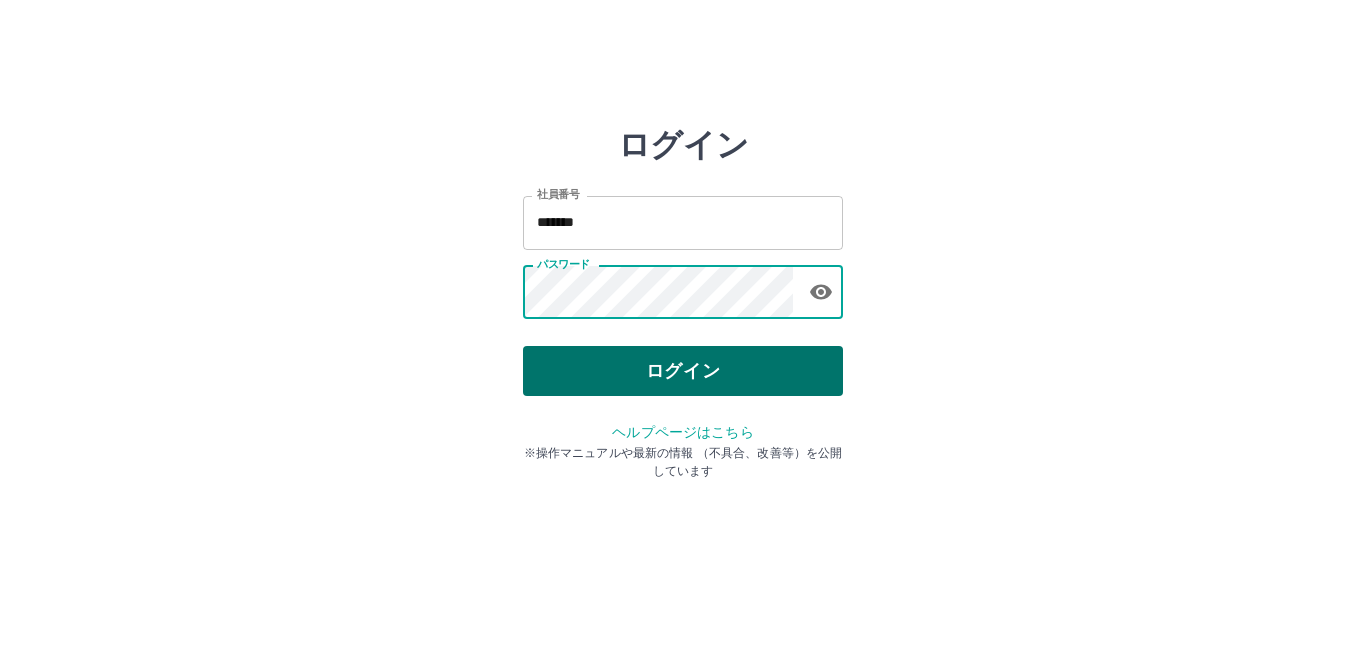 click on "ログイン" at bounding box center (683, 371) 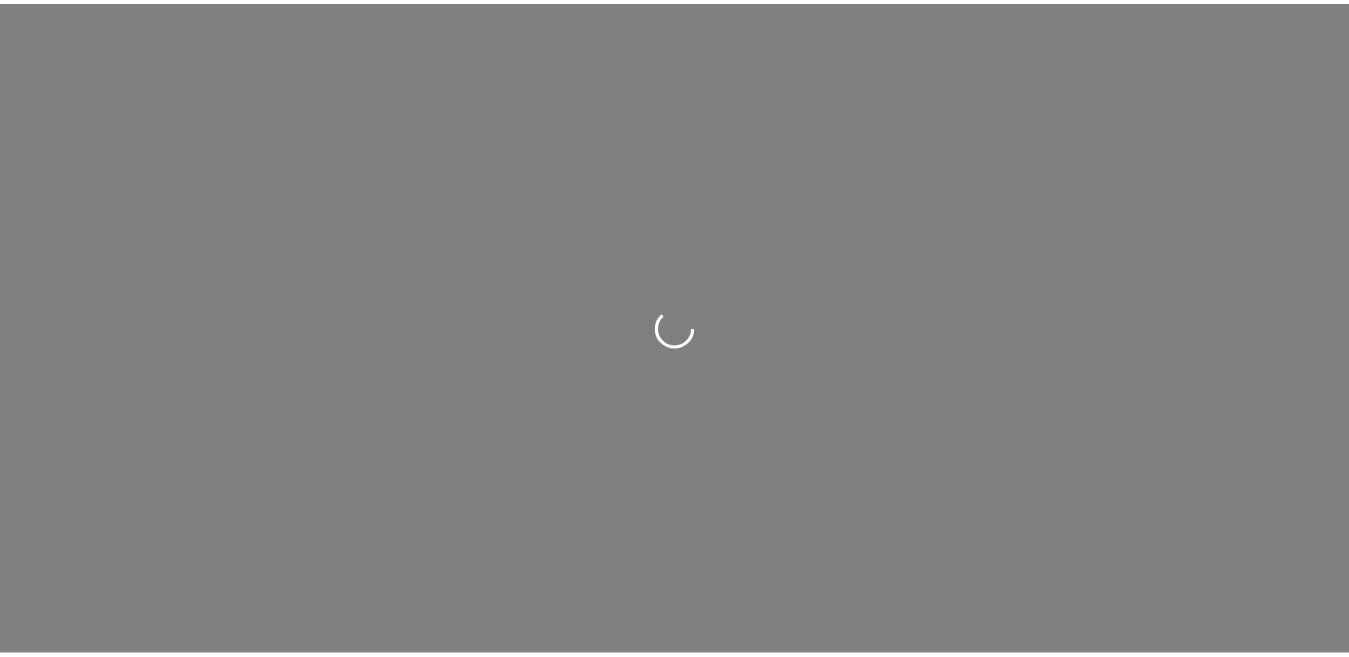 scroll, scrollTop: 0, scrollLeft: 0, axis: both 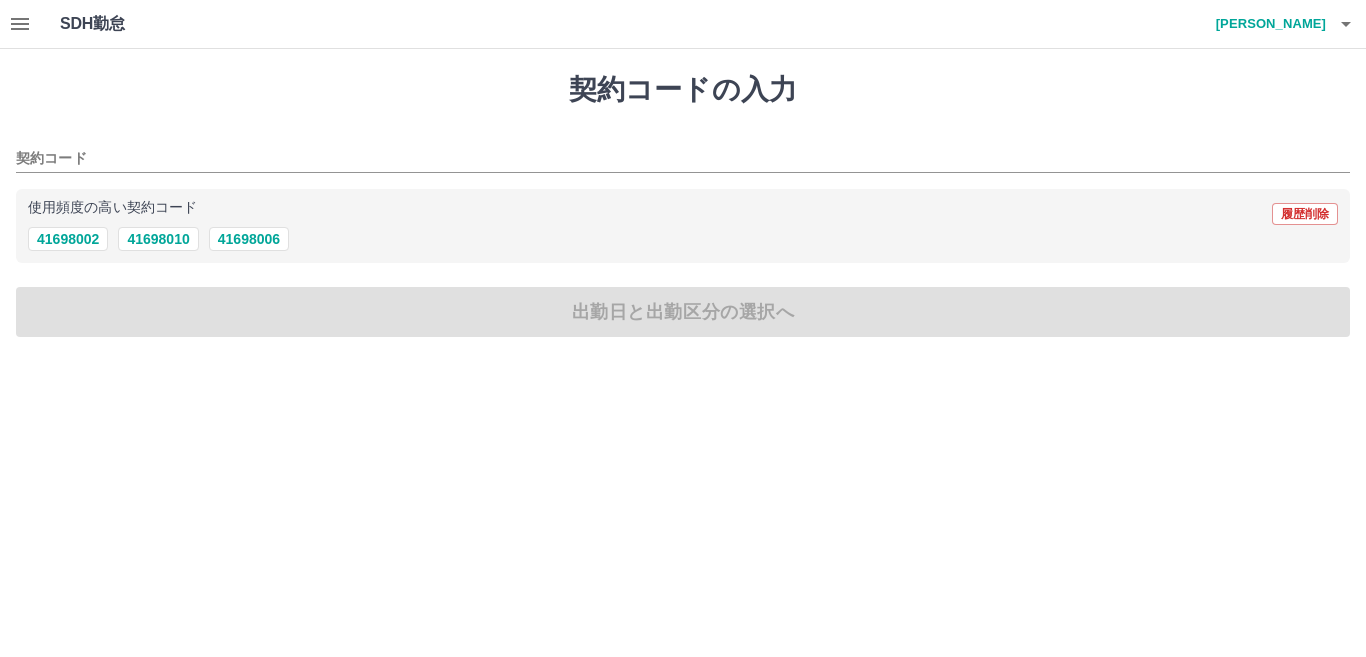 click at bounding box center (20, 24) 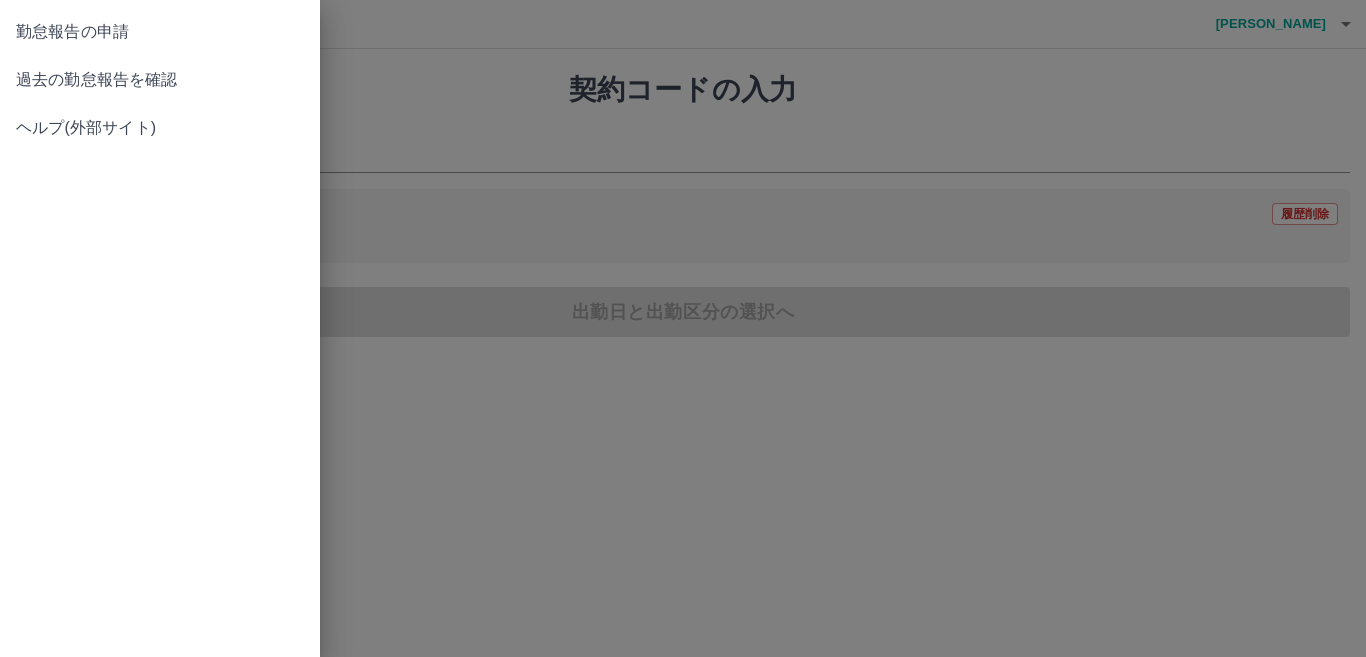 click on "過去の勤怠報告を確認" at bounding box center (160, 80) 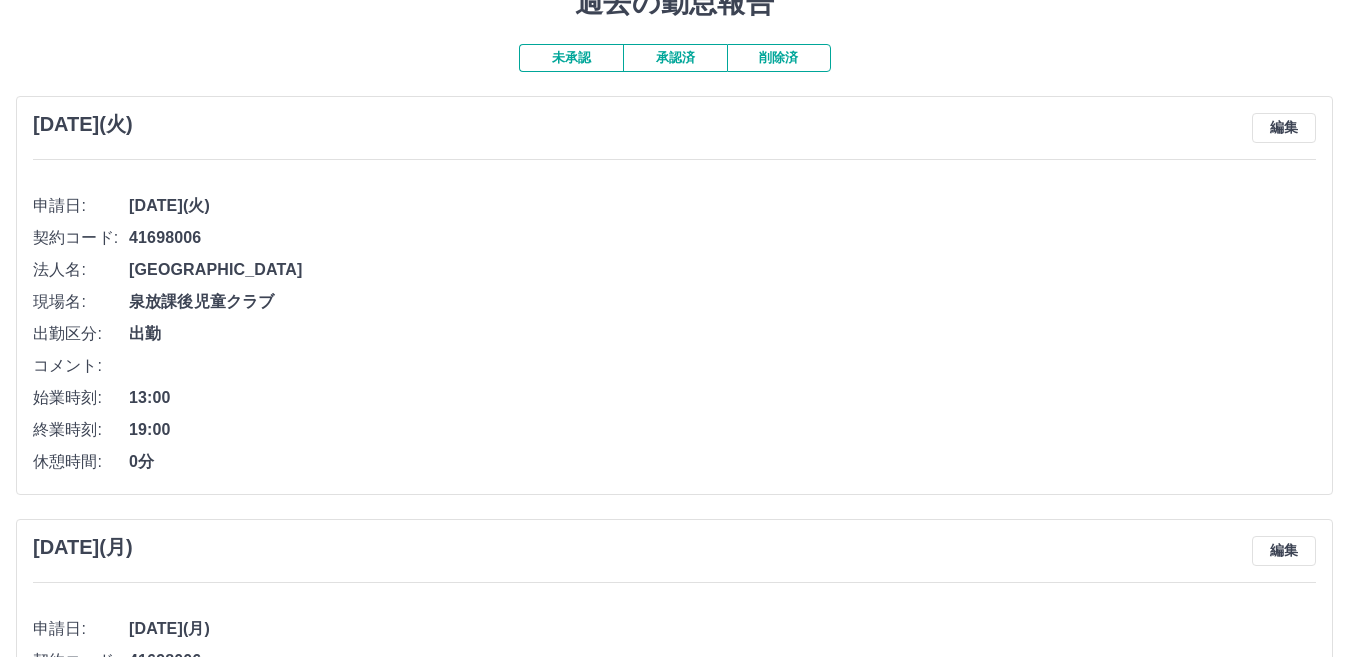 scroll, scrollTop: 0, scrollLeft: 0, axis: both 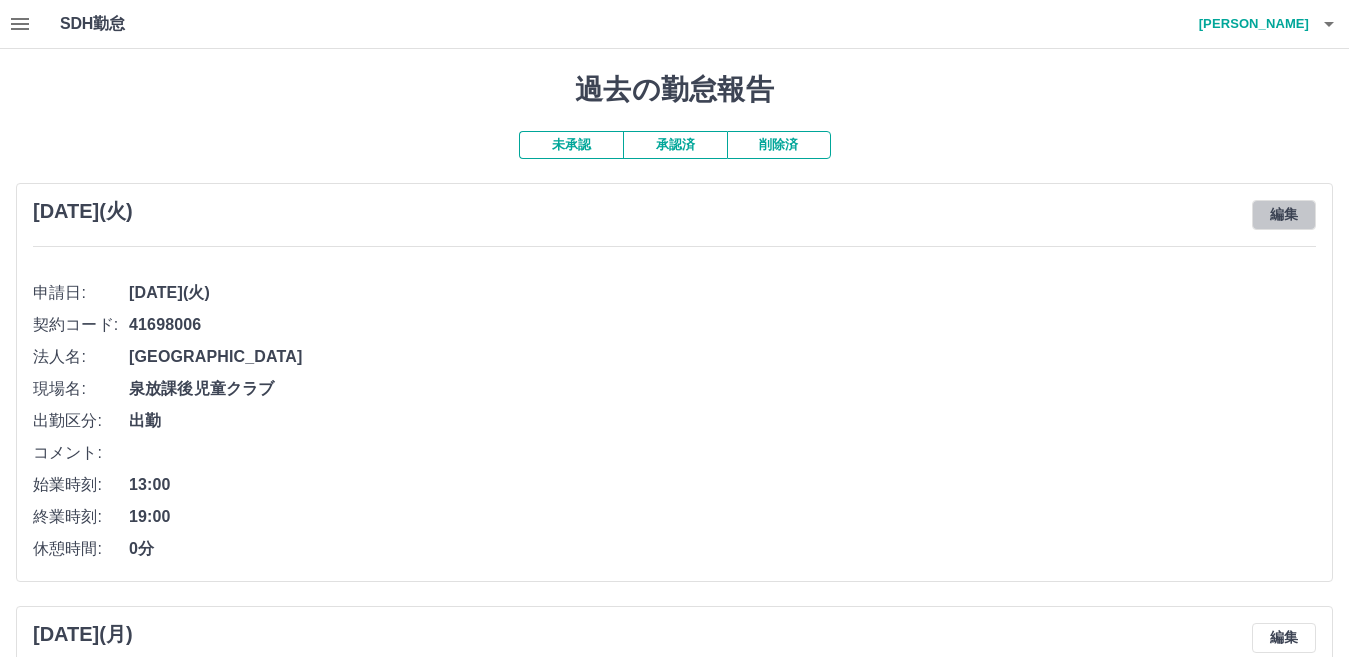 click on "編集" at bounding box center (1284, 215) 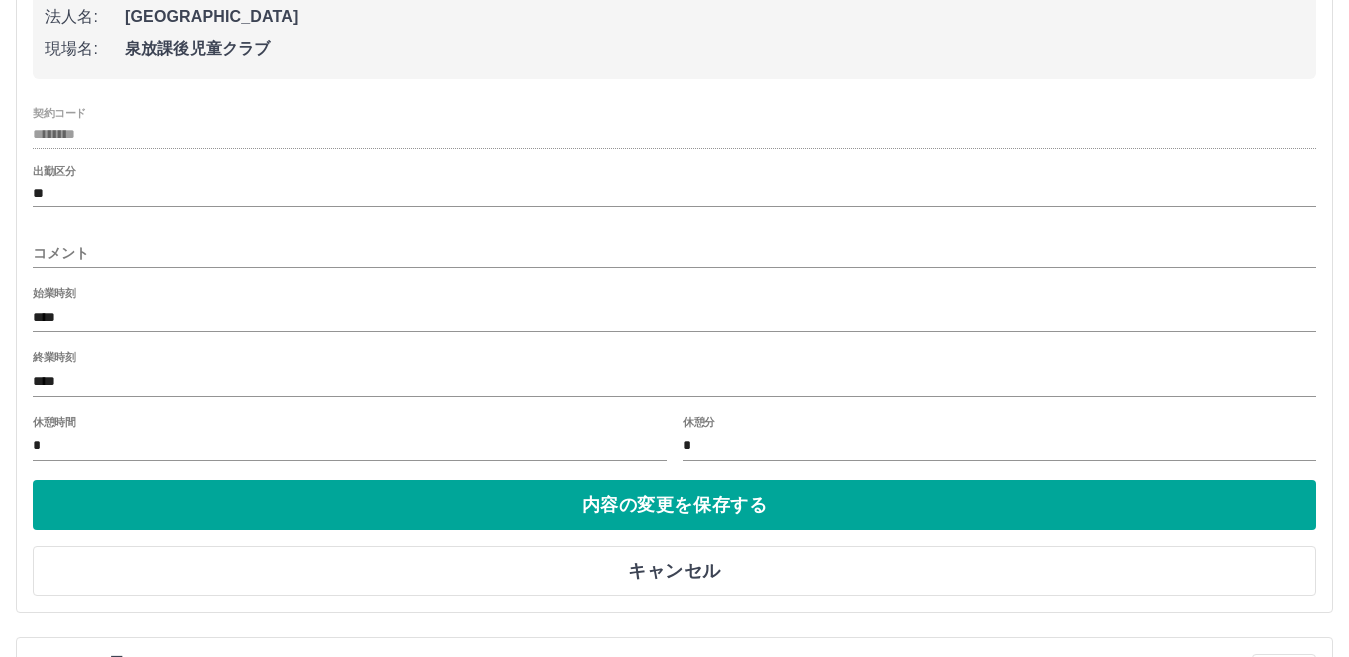 scroll, scrollTop: 200, scrollLeft: 0, axis: vertical 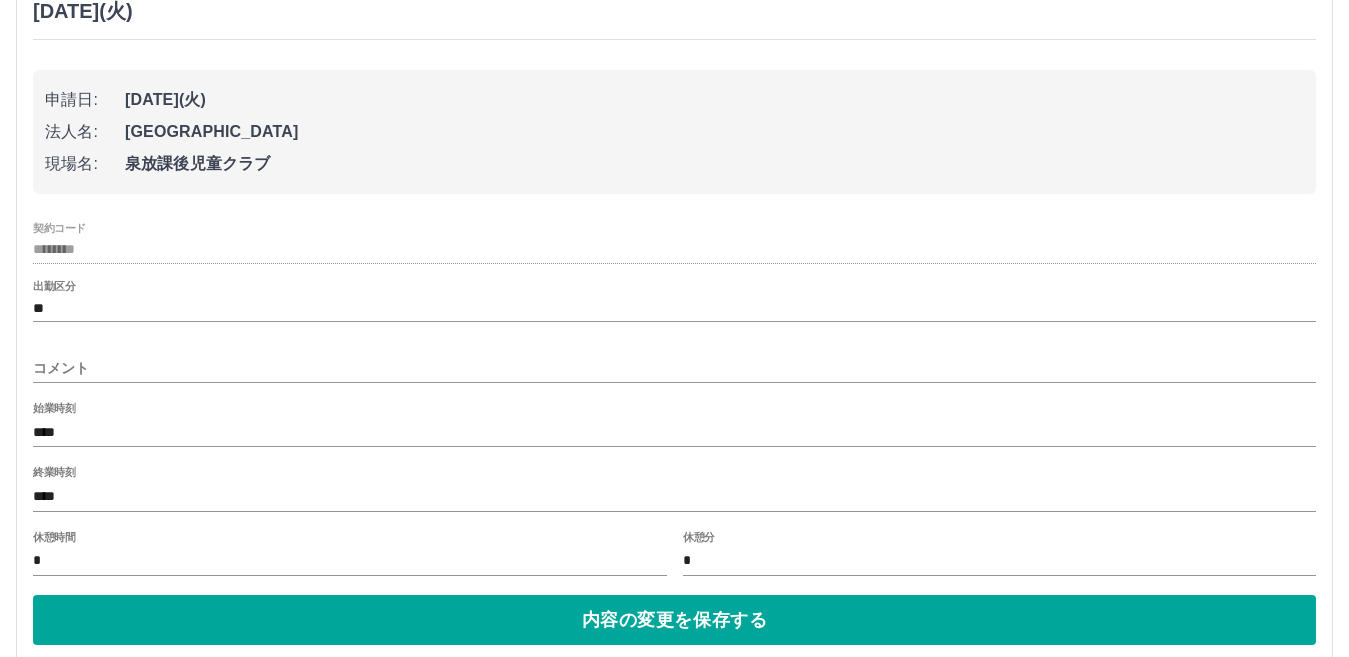 click on "****" at bounding box center [674, 432] 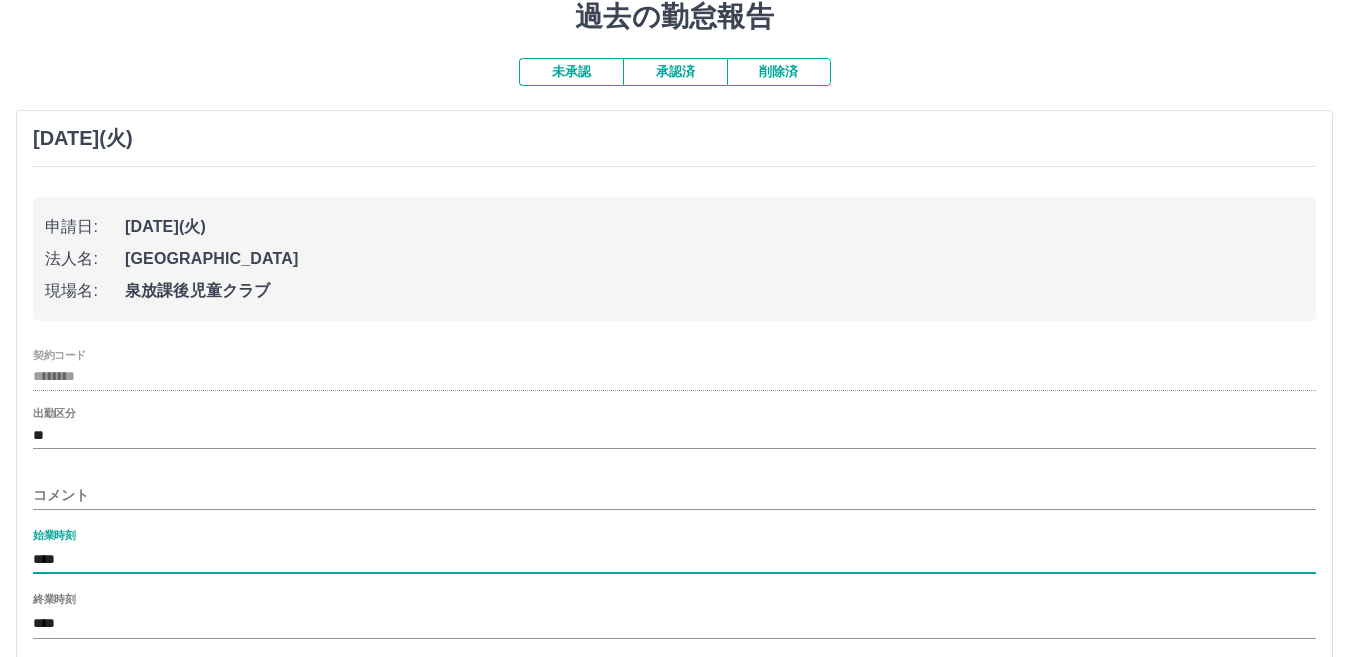 scroll, scrollTop: 300, scrollLeft: 0, axis: vertical 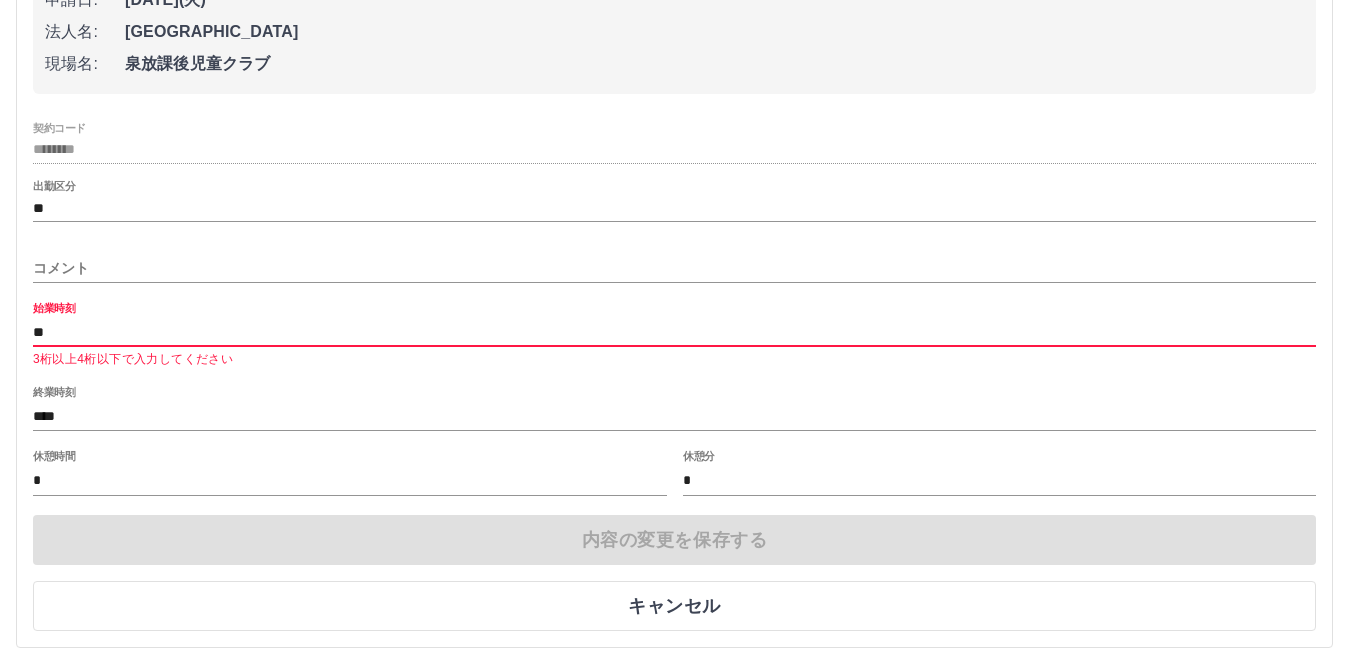 type on "*" 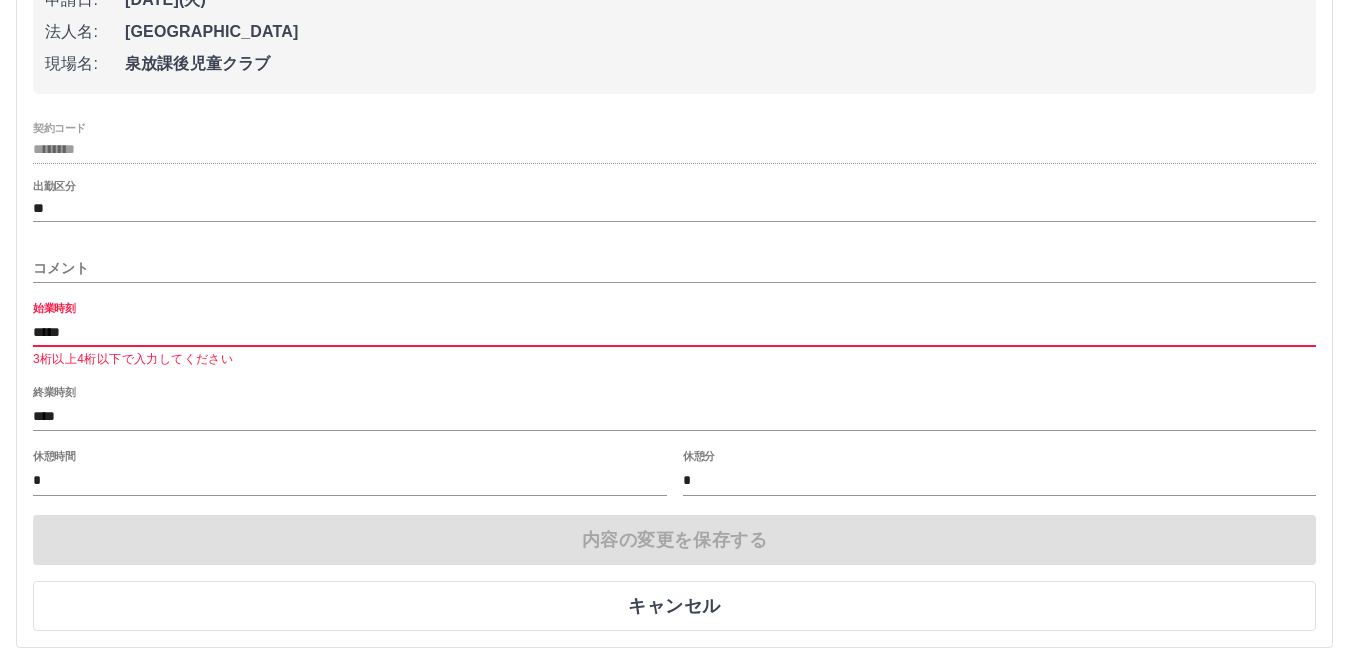 type on "*****" 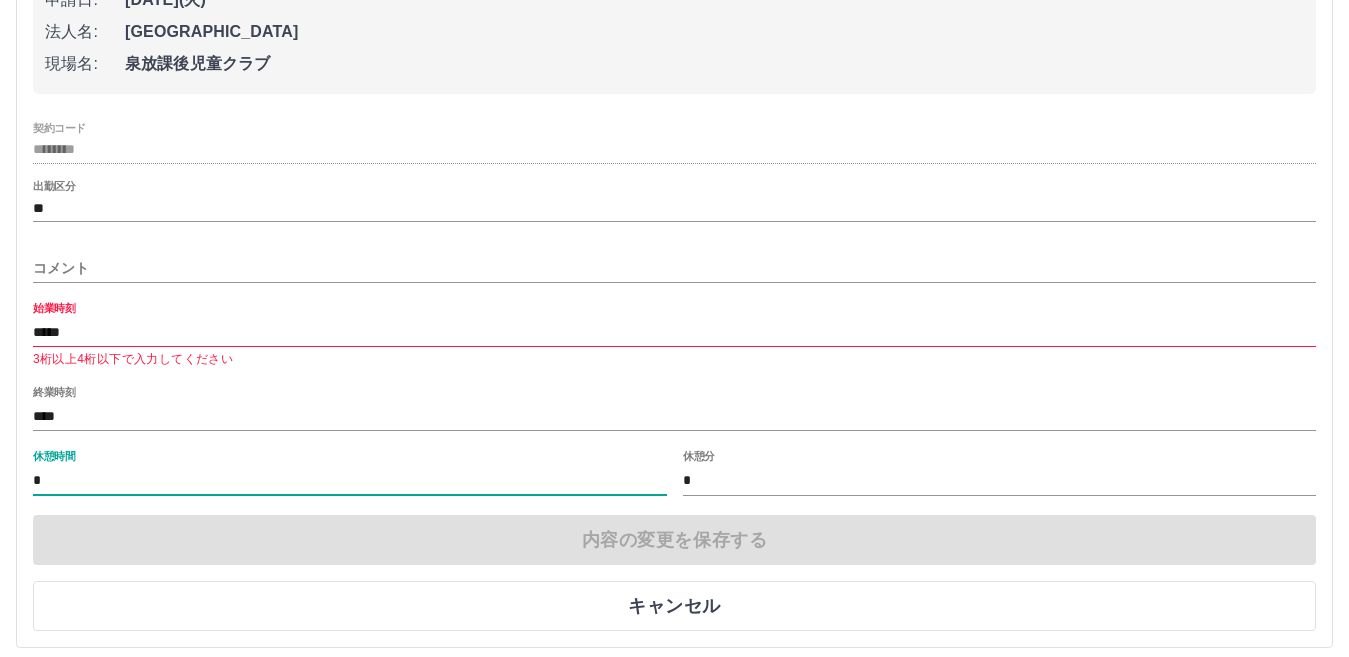 click on "*" at bounding box center (350, 480) 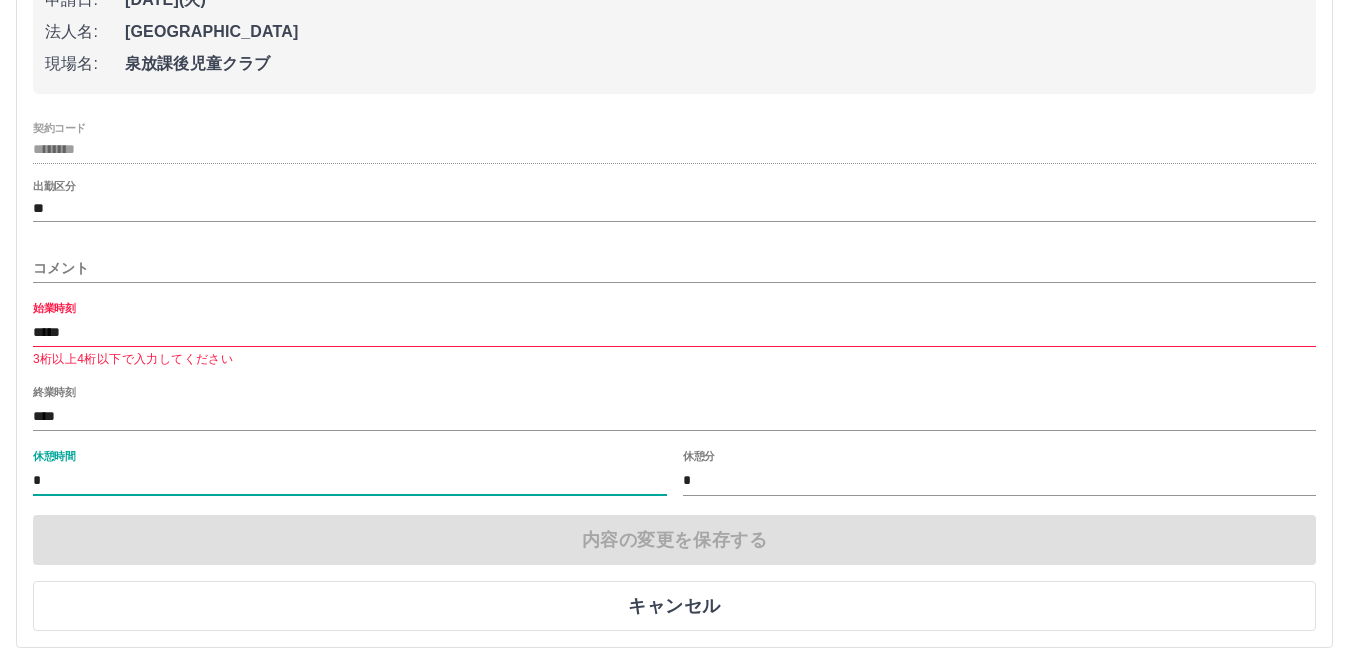 type on "*" 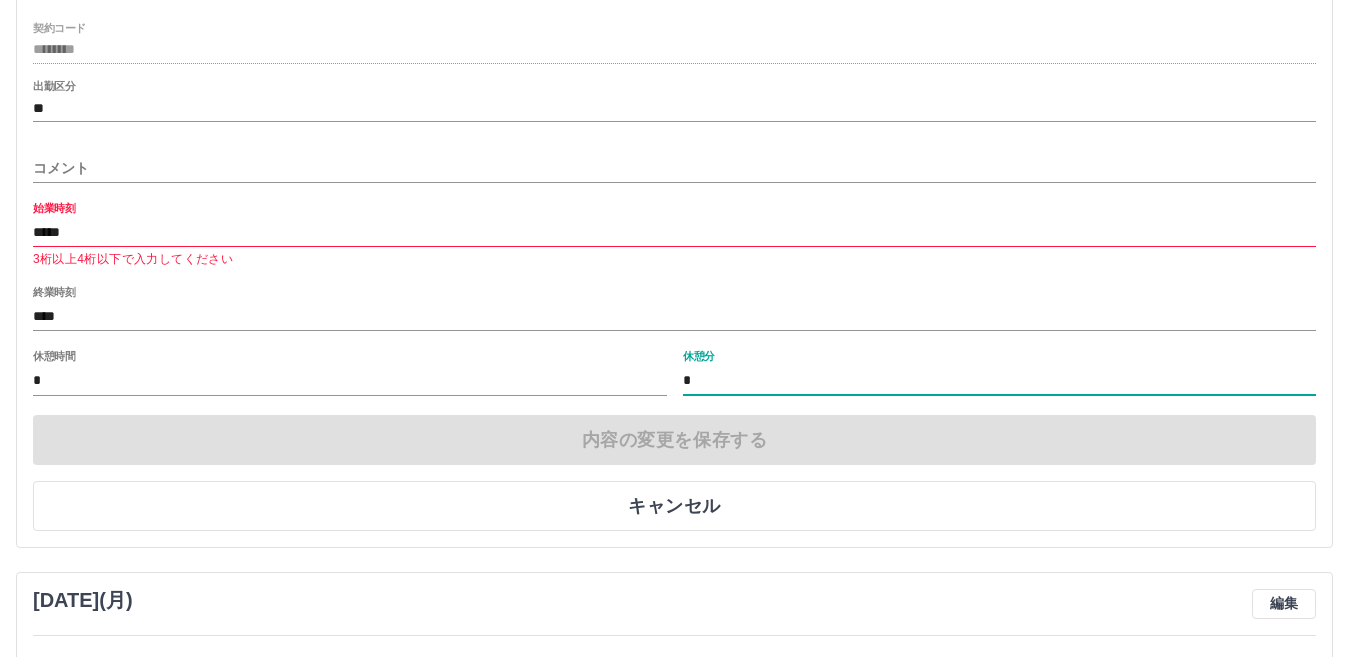 click on "*" at bounding box center [1000, 380] 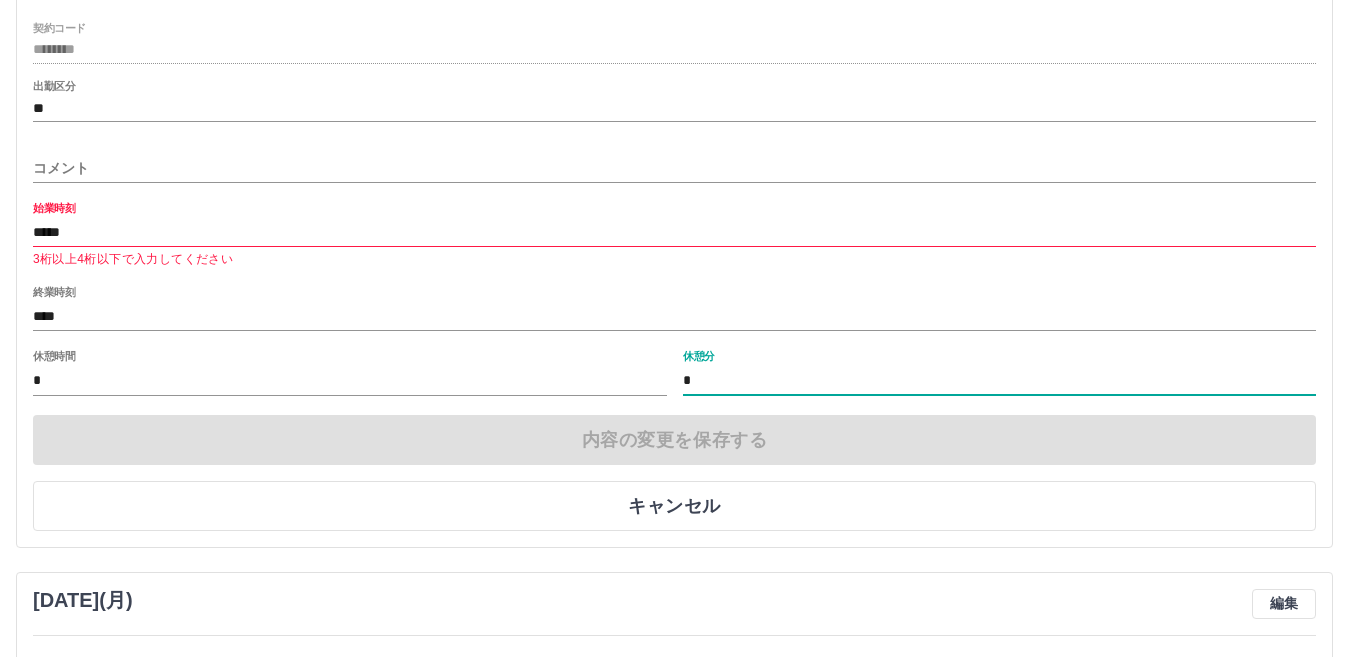 click on "内容の変更を保存する キャンセル" at bounding box center [674, 473] 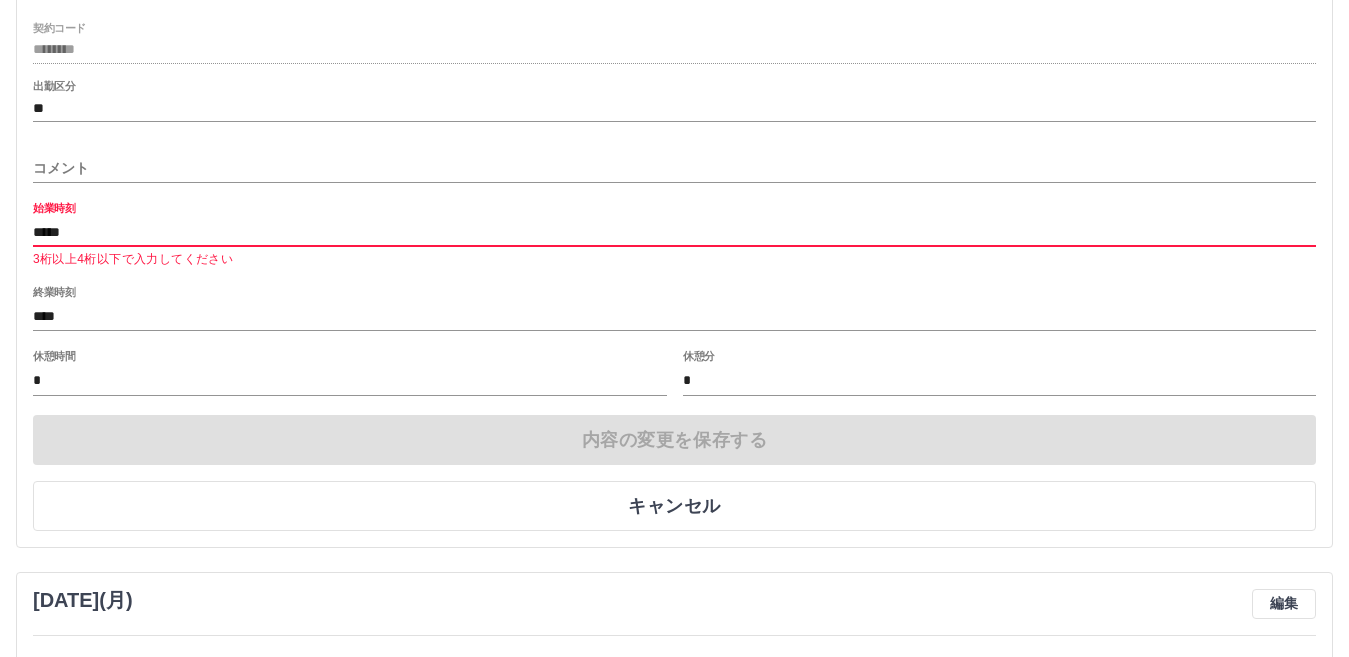 click on "*****" at bounding box center (674, 232) 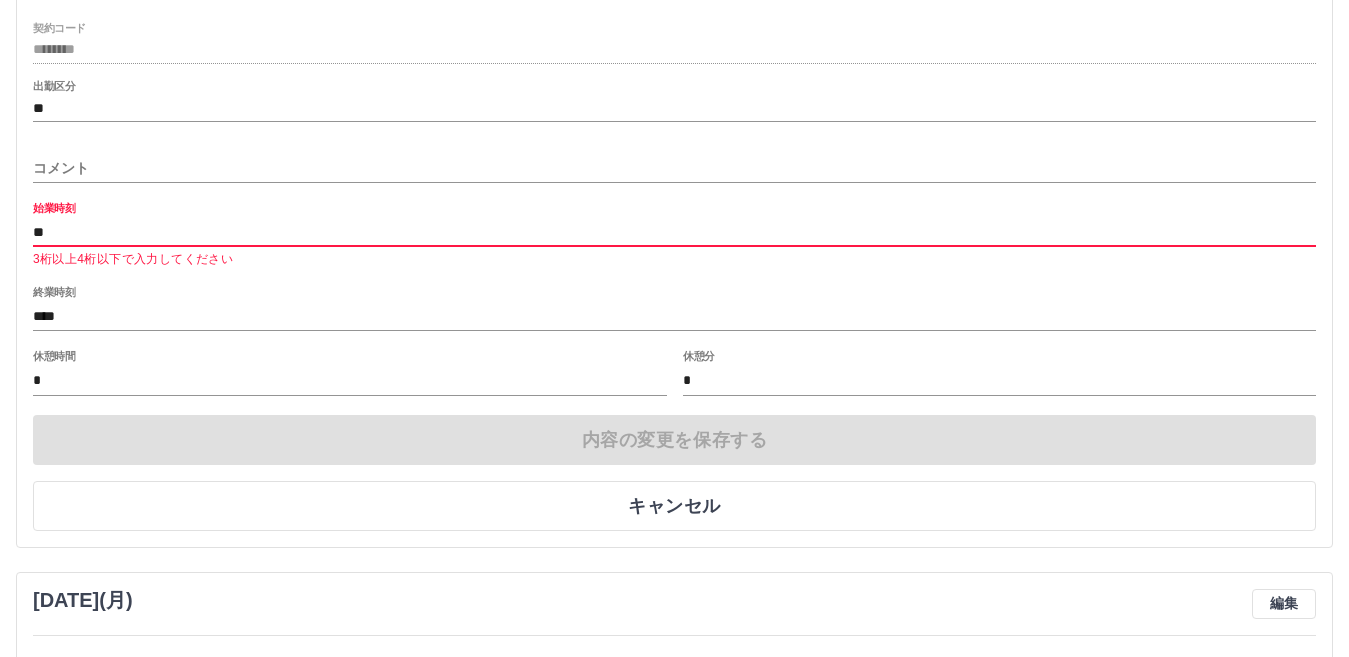 type on "*" 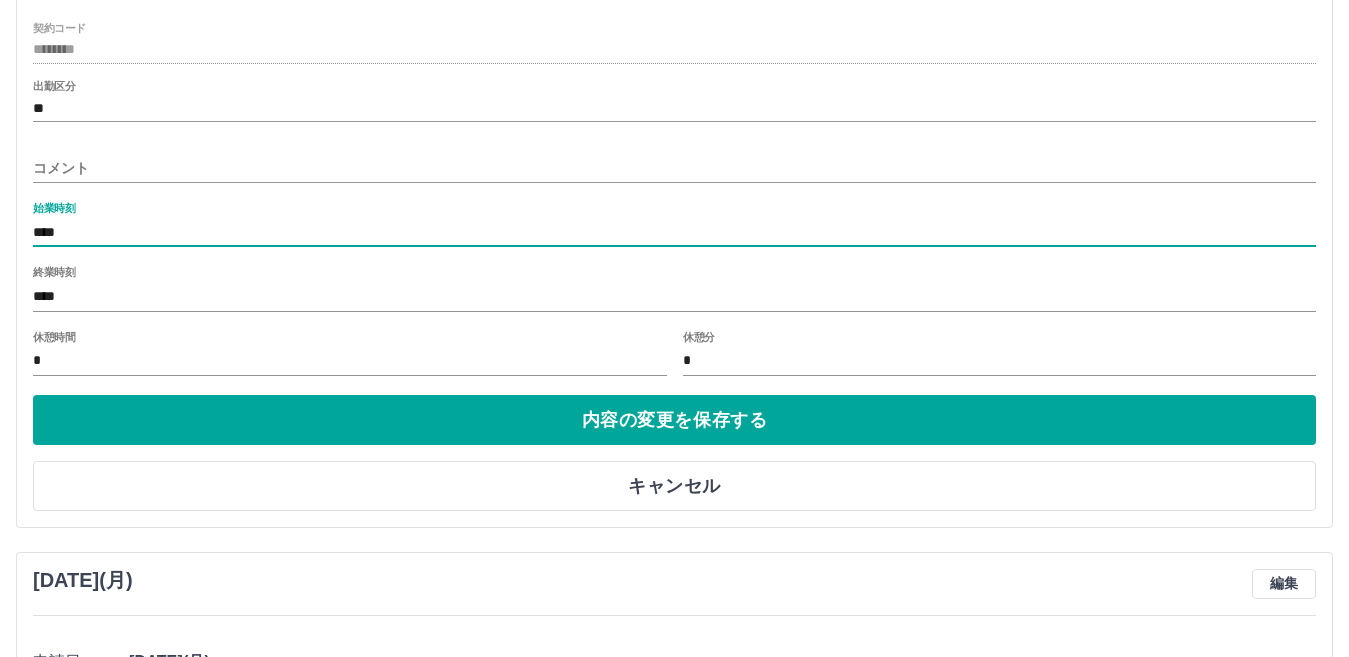 type on "****" 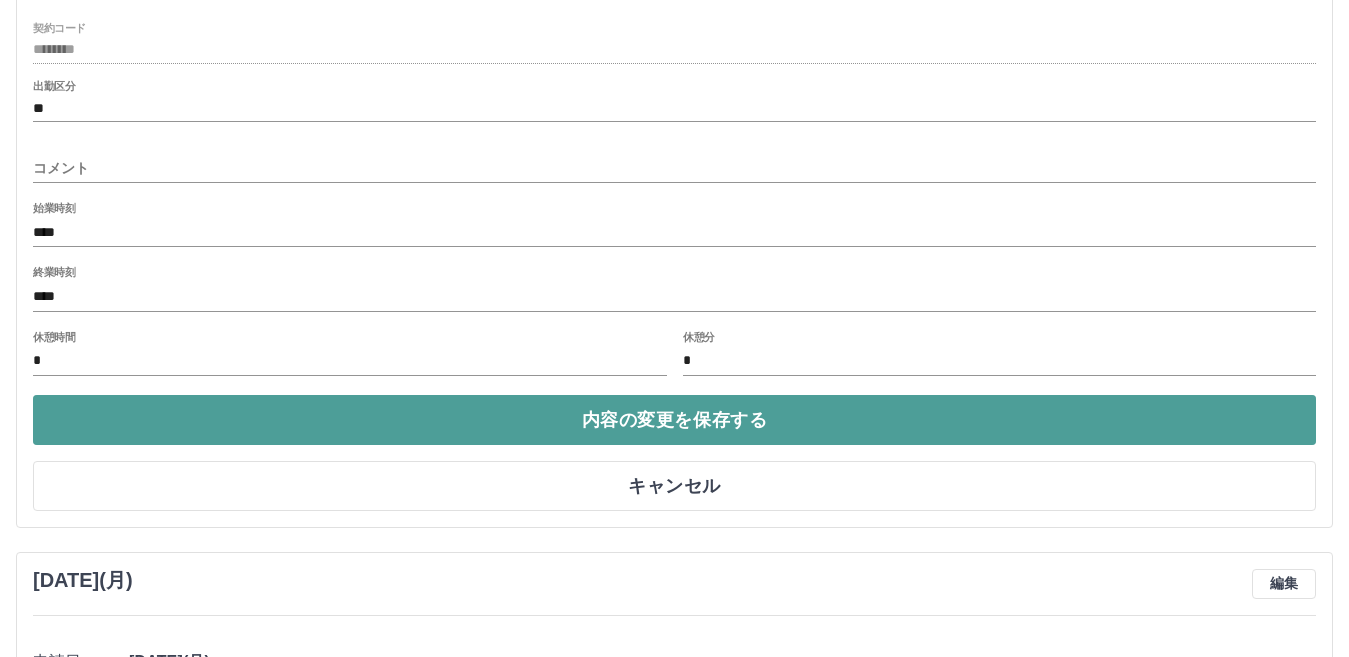 click on "内容の変更を保存する" at bounding box center (674, 420) 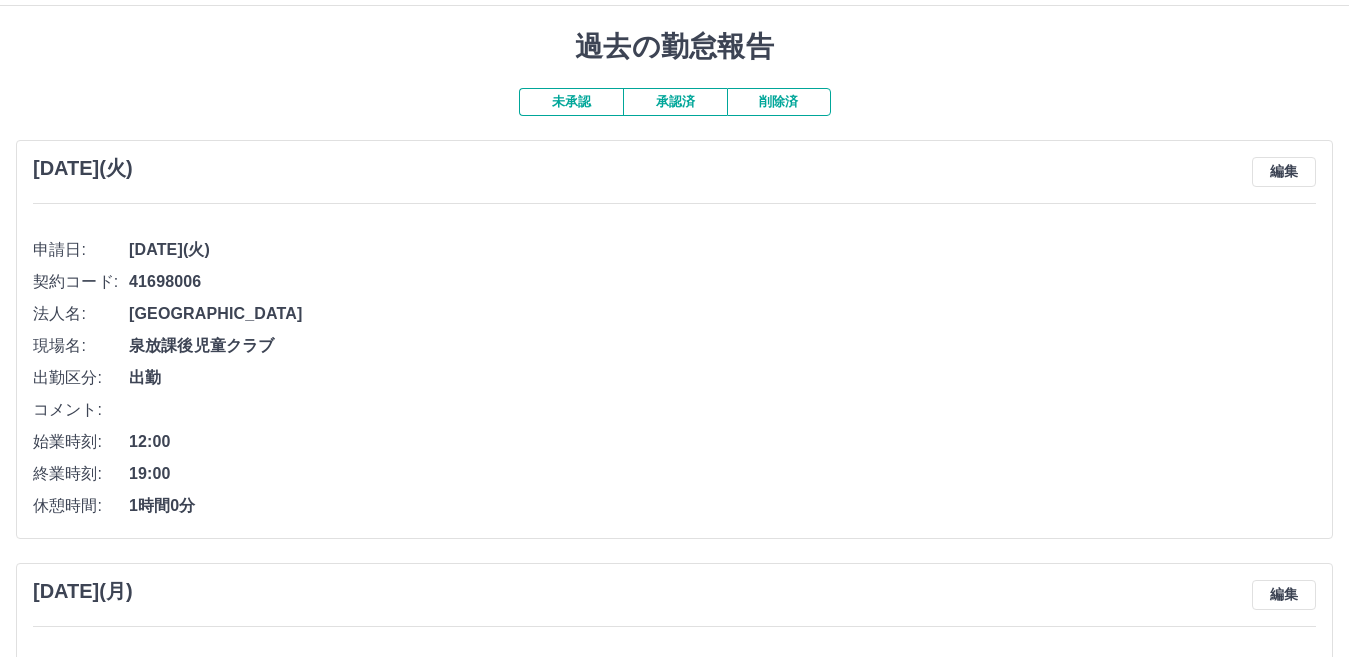scroll, scrollTop: 7, scrollLeft: 0, axis: vertical 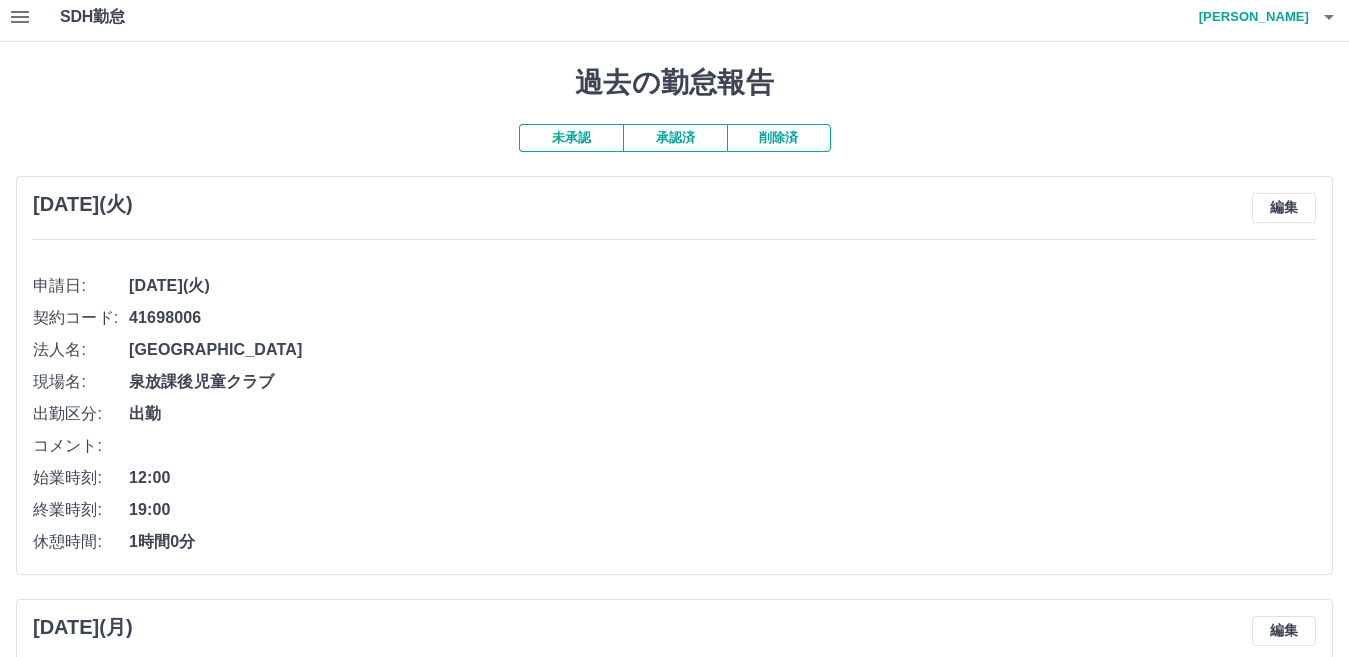 click on "承認済" at bounding box center [675, 138] 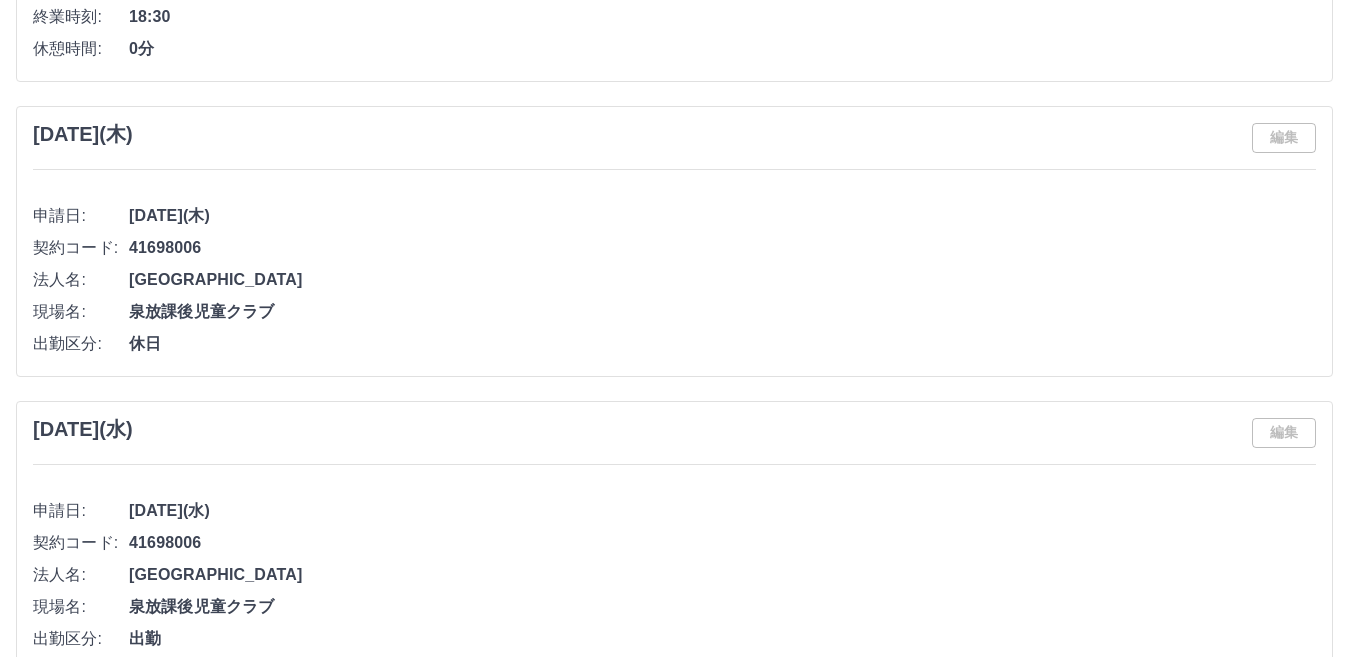 scroll, scrollTop: 0, scrollLeft: 0, axis: both 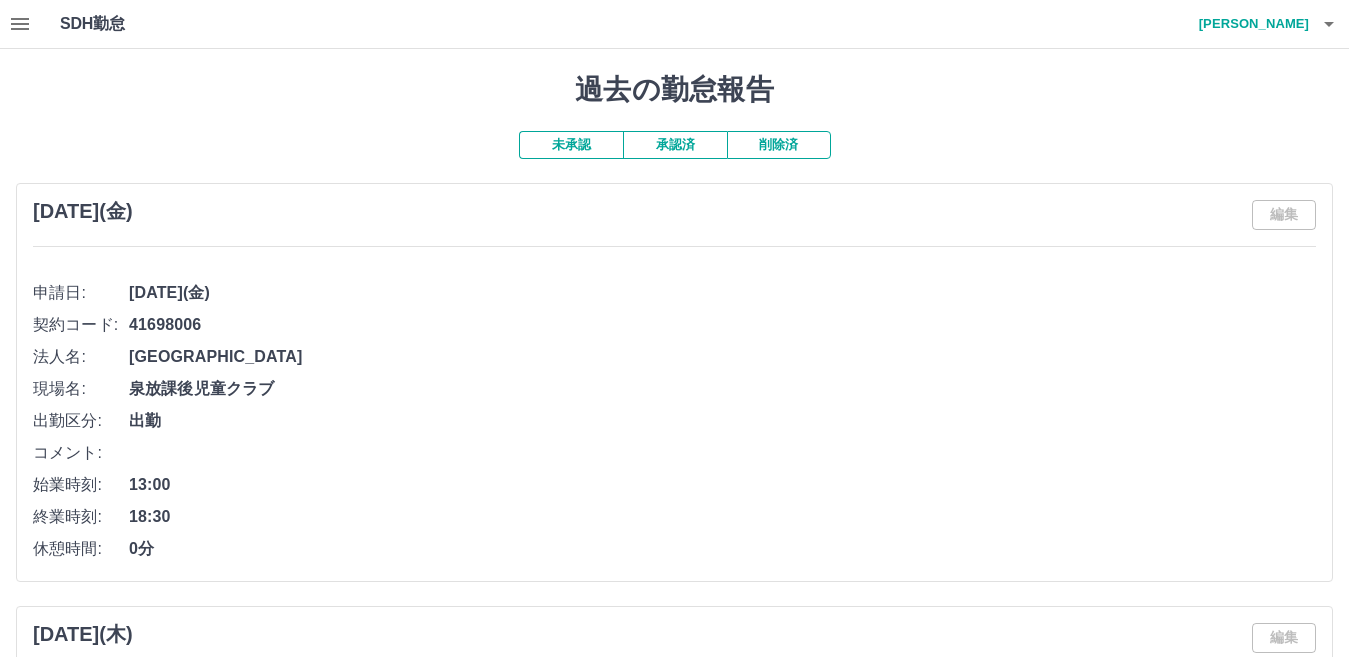 click on "未承認" at bounding box center [571, 145] 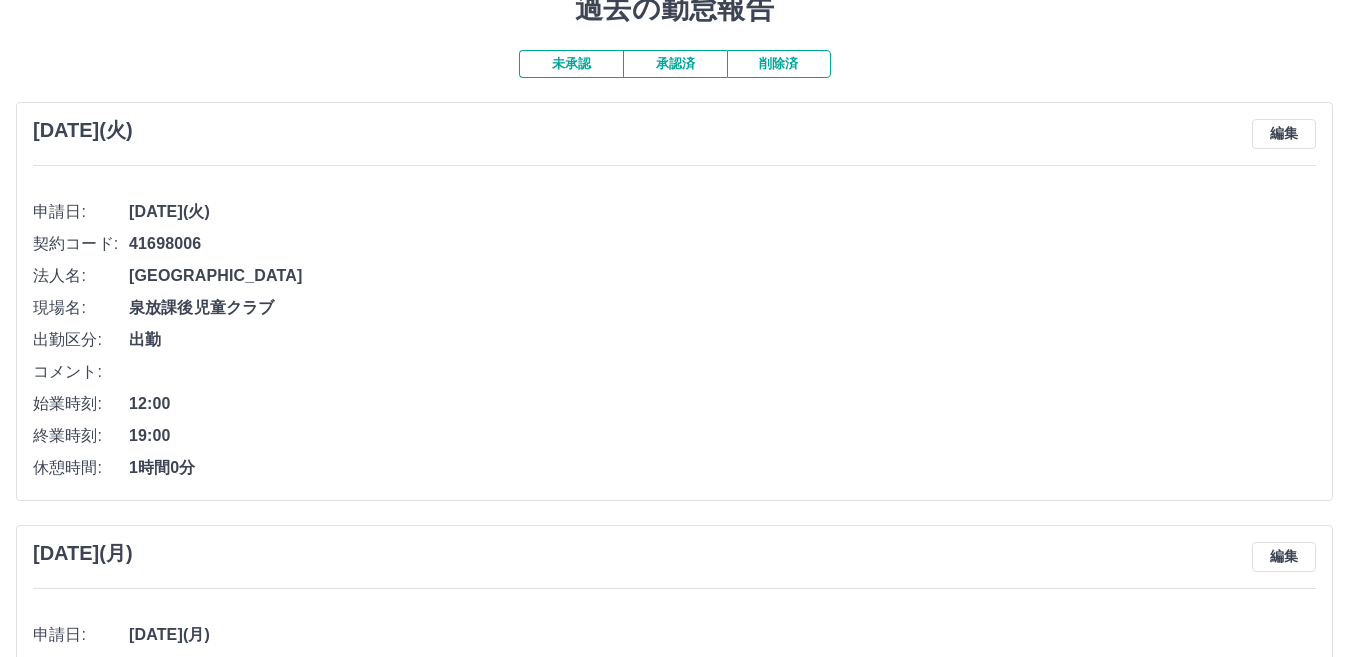 scroll, scrollTop: 0, scrollLeft: 0, axis: both 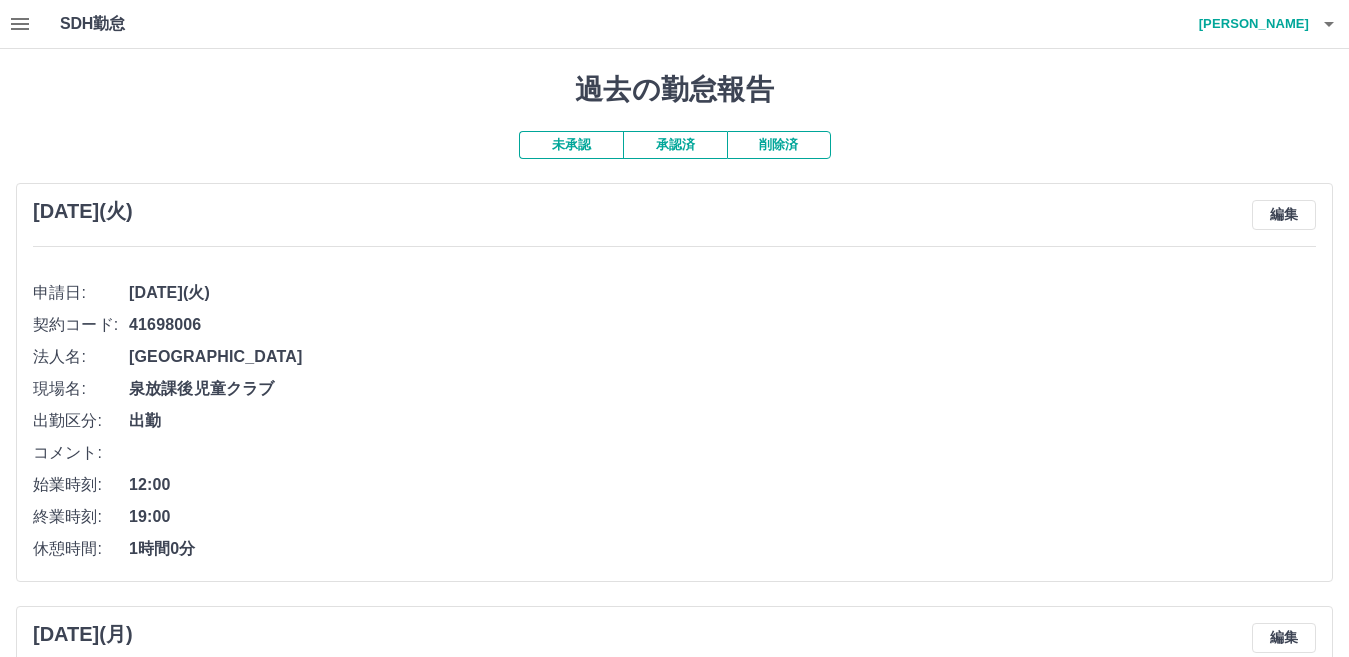 click 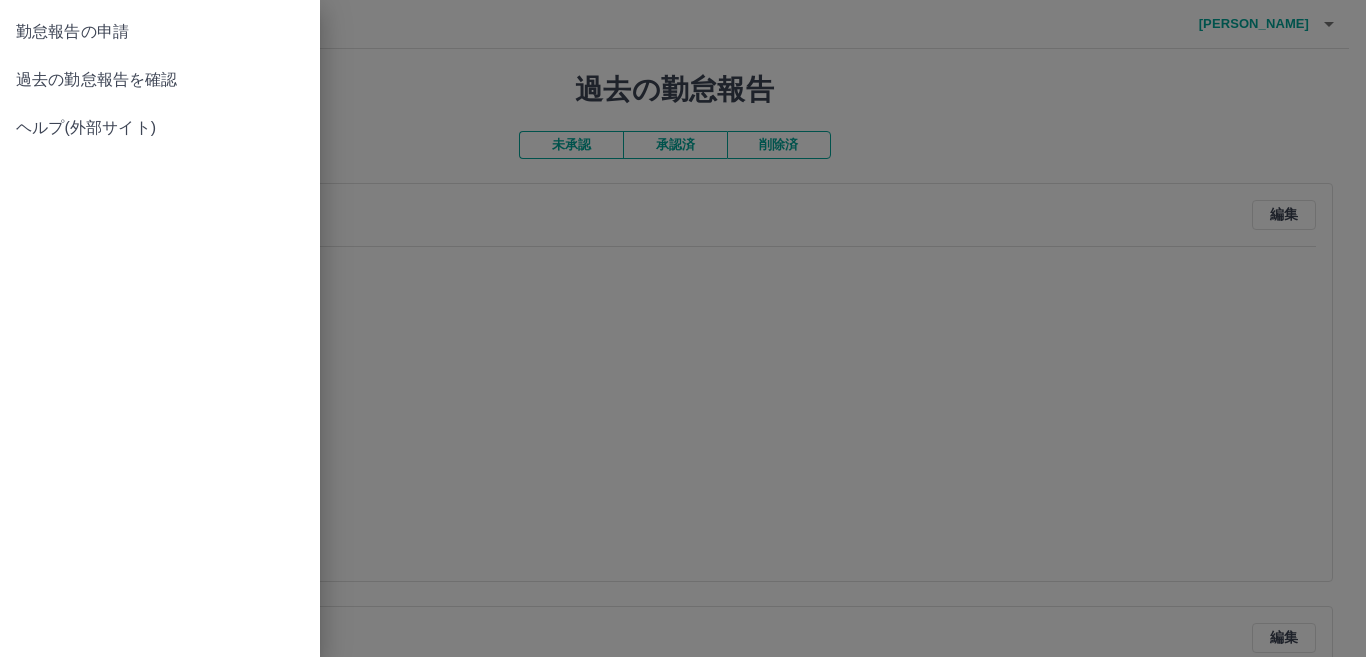 drag, startPoint x: 440, startPoint y: 136, endPoint x: 531, endPoint y: 135, distance: 91.00549 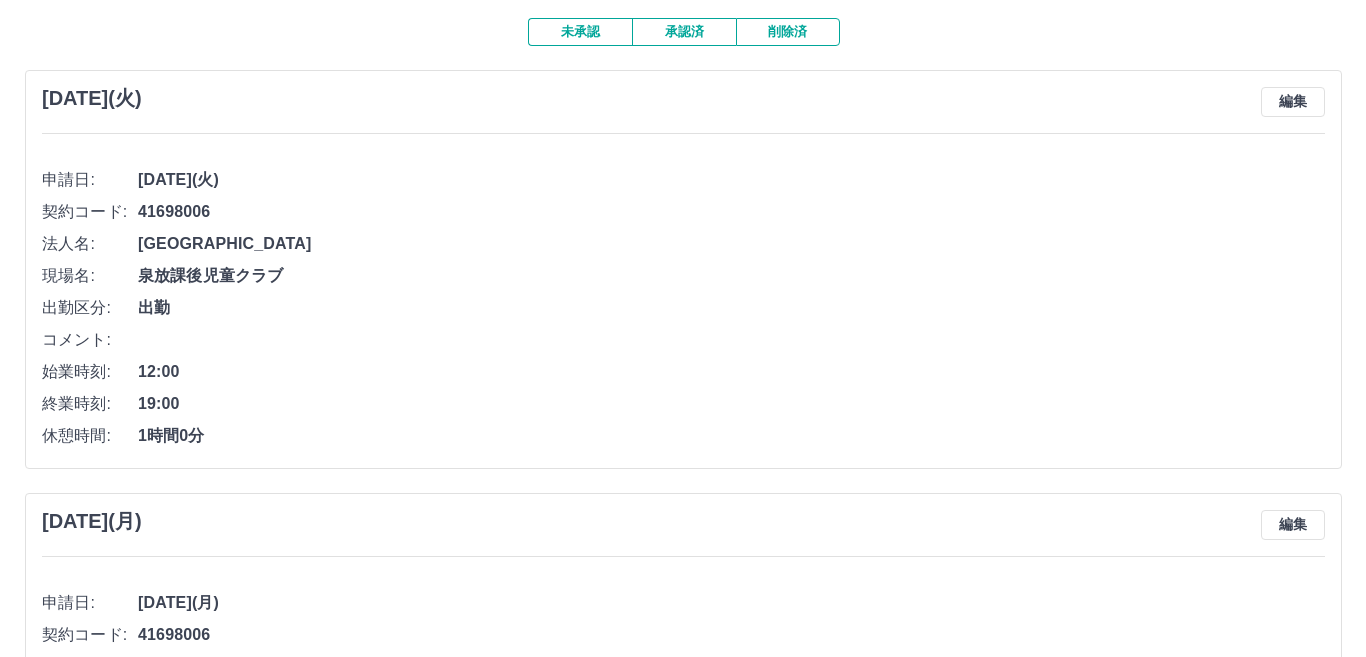 scroll, scrollTop: 0, scrollLeft: 0, axis: both 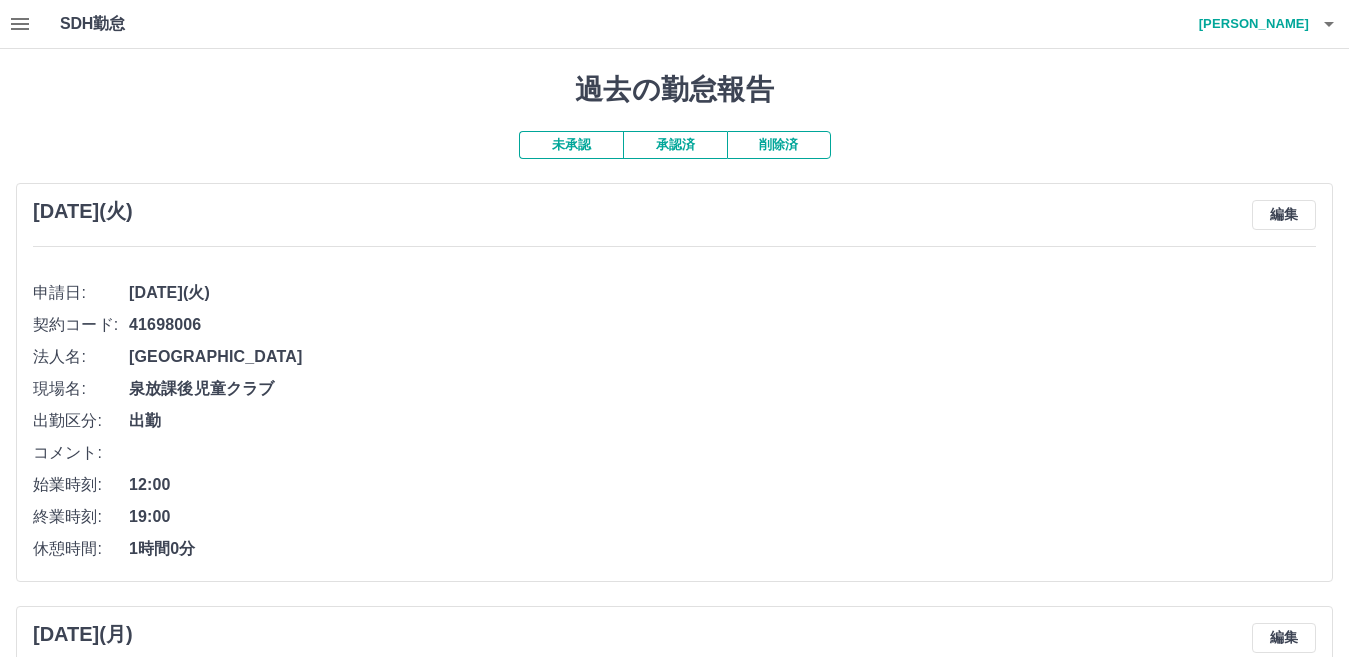 click on "伊藤　悦子" at bounding box center (1249, 24) 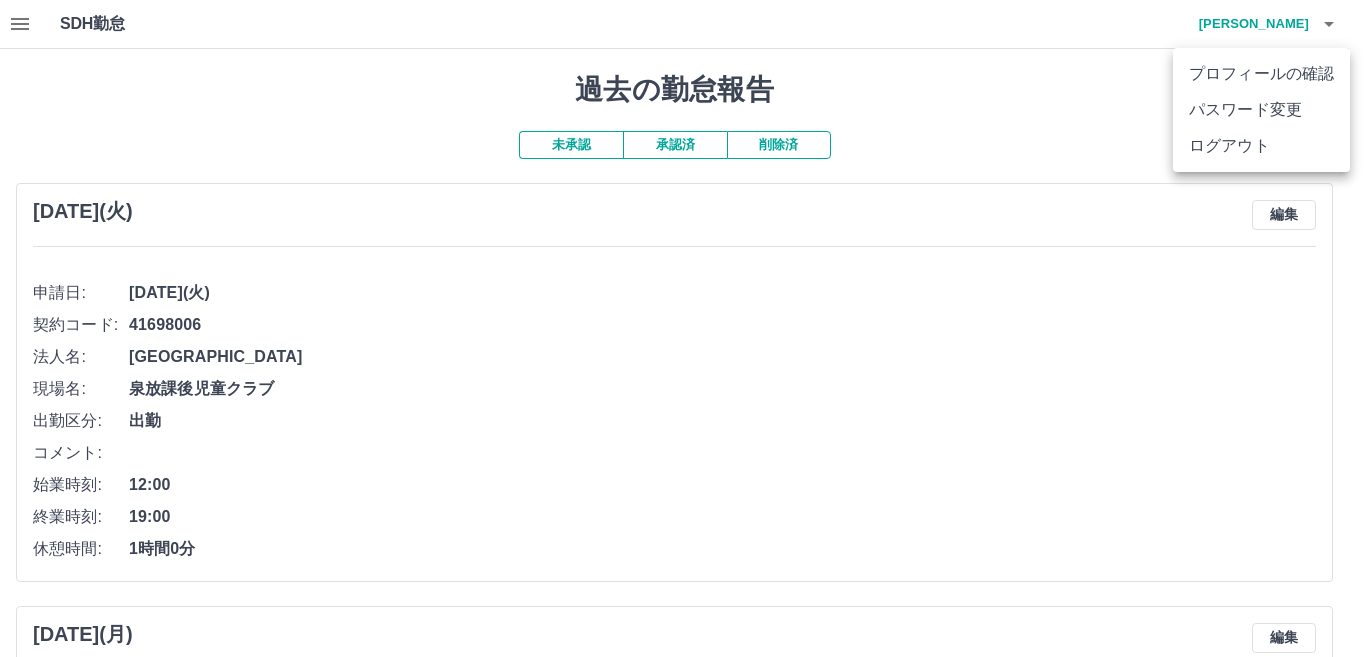 click at bounding box center [683, 328] 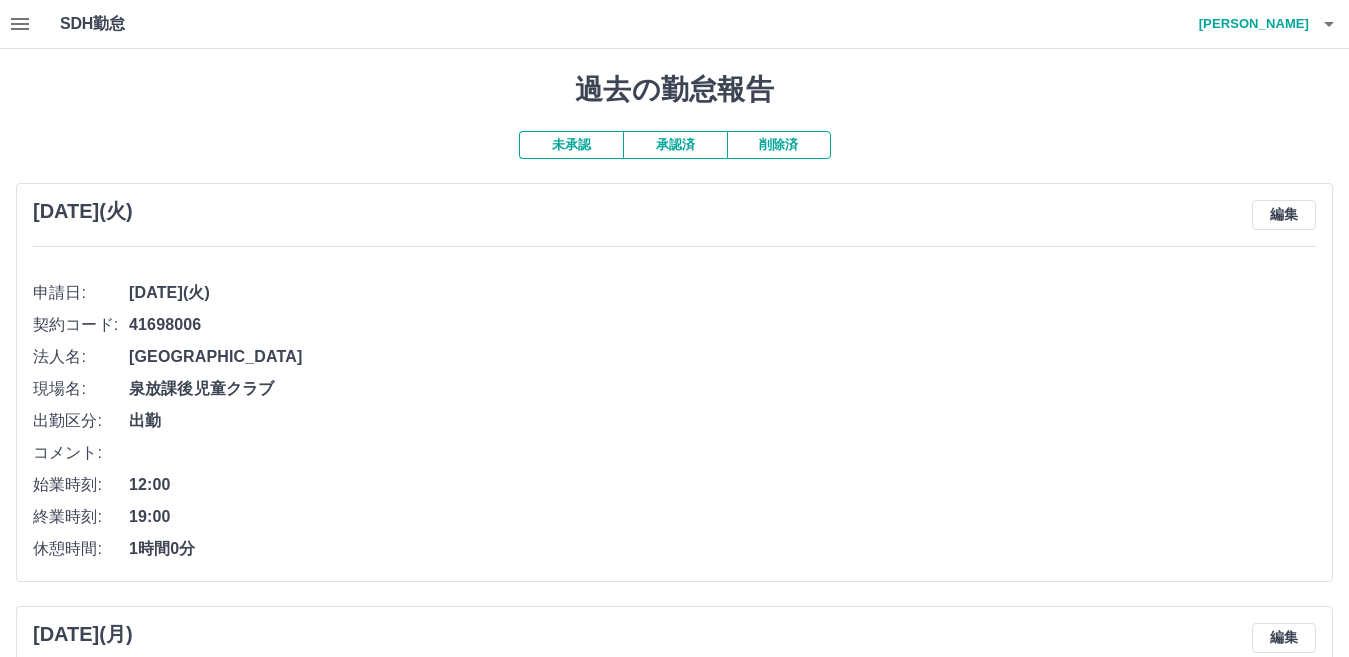 click on "伊藤　悦子" at bounding box center [1249, 24] 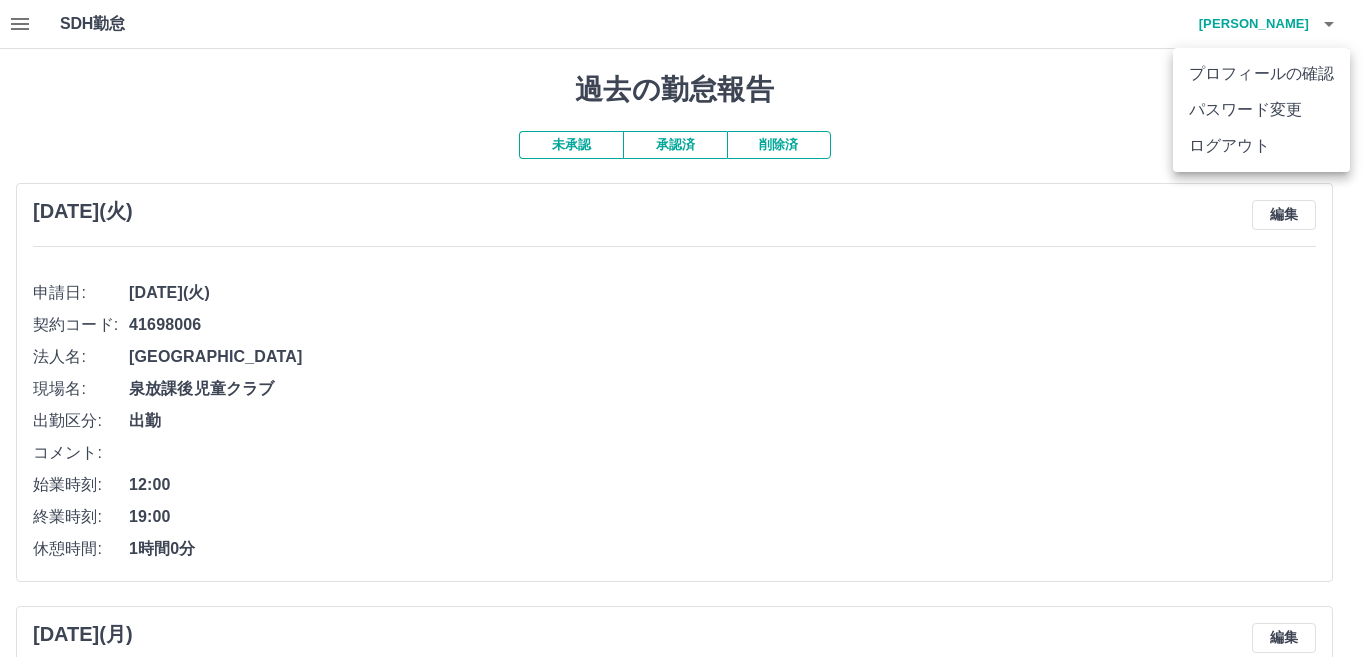 click on "ログアウト" at bounding box center [1261, 146] 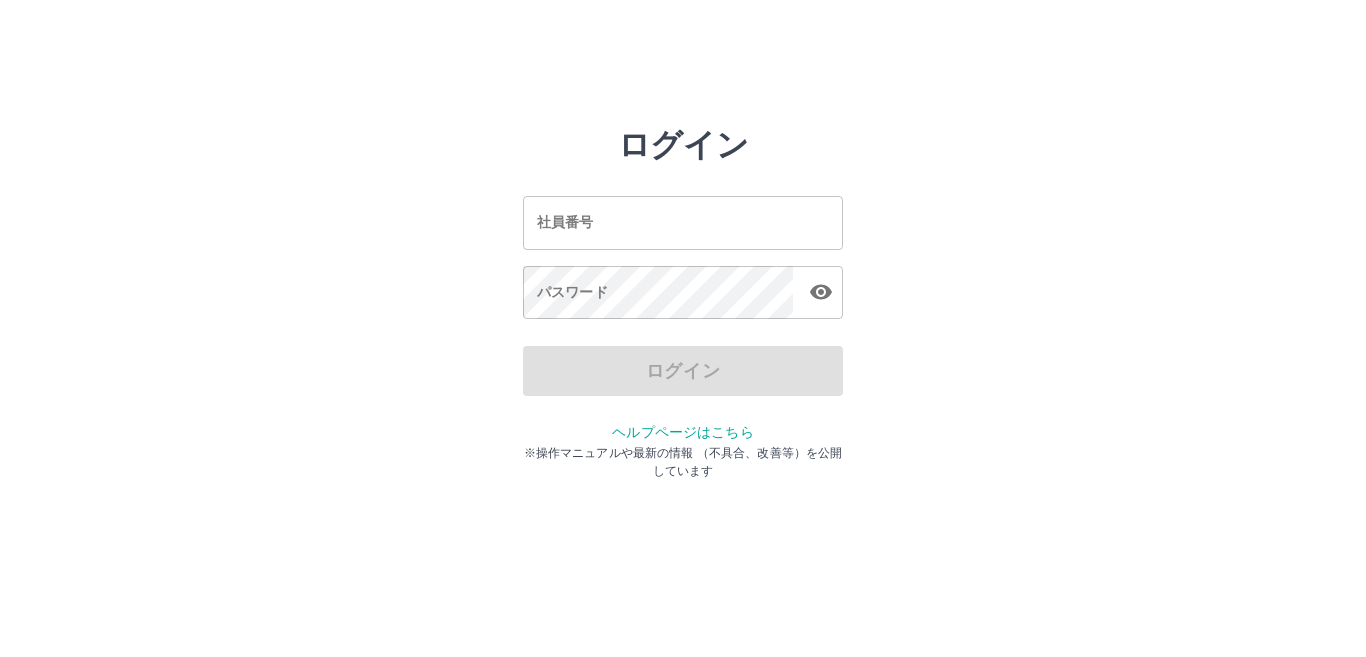 scroll, scrollTop: 0, scrollLeft: 0, axis: both 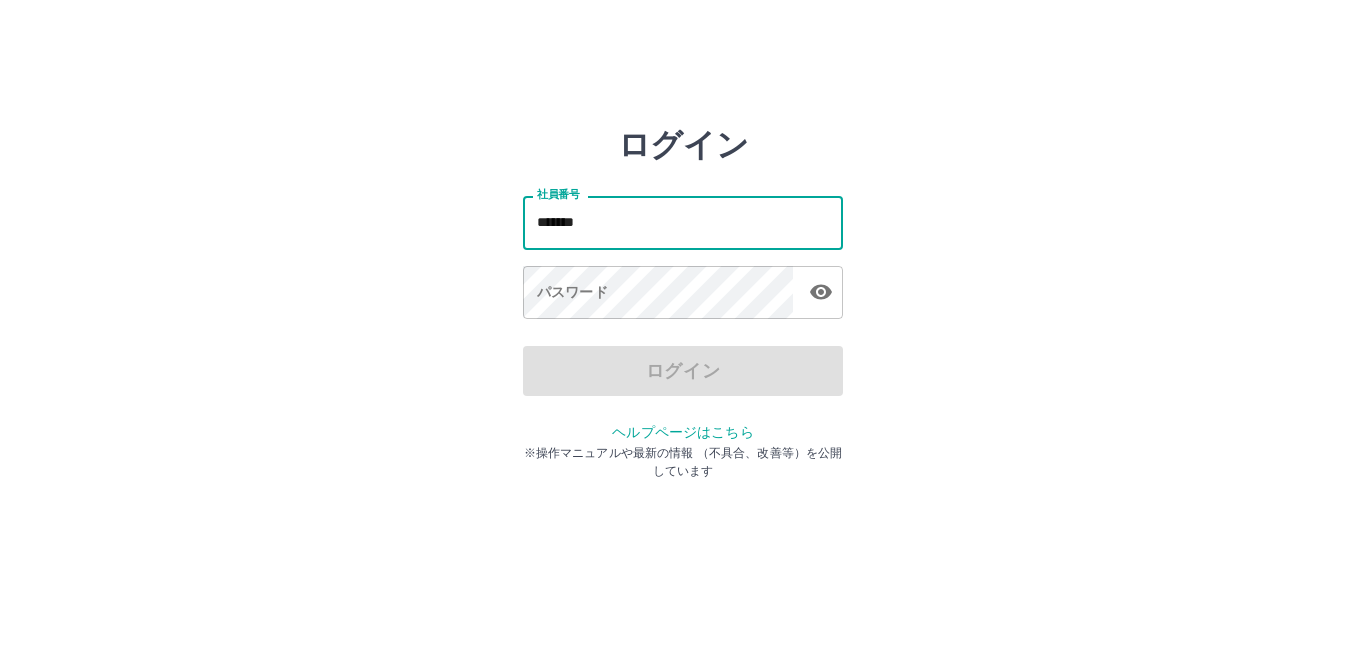 type on "*******" 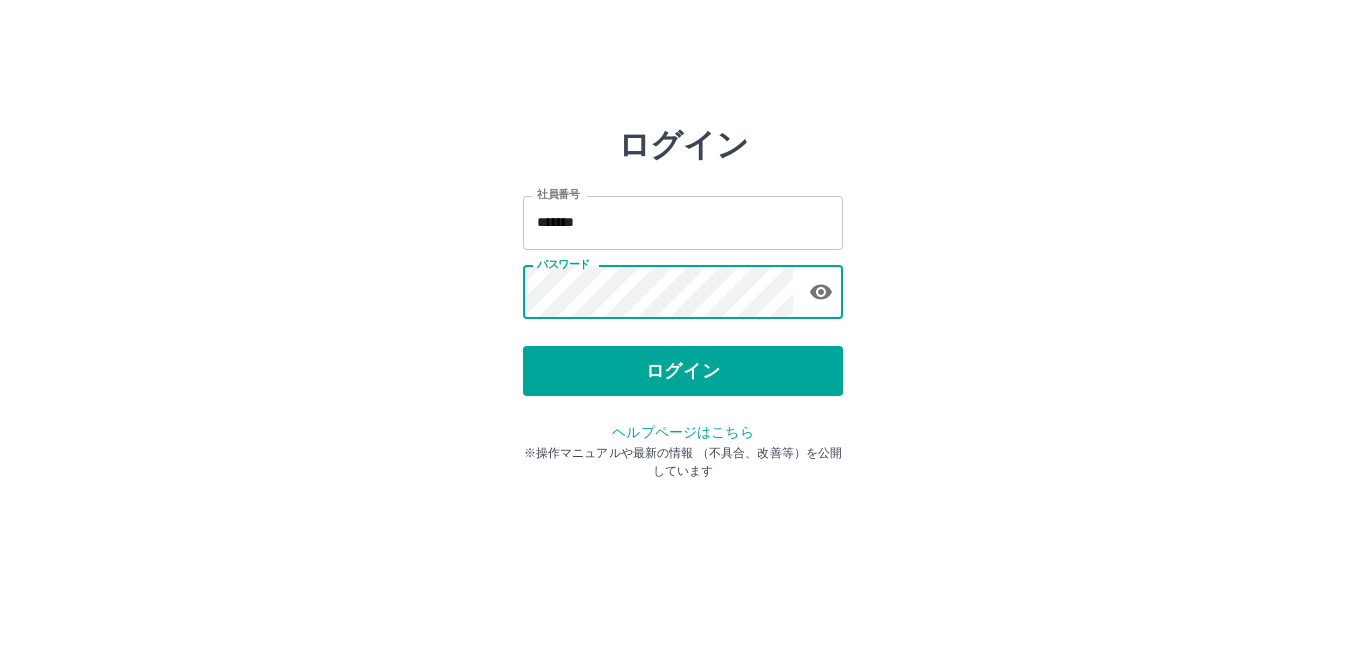 click on "ログイン" at bounding box center [683, 371] 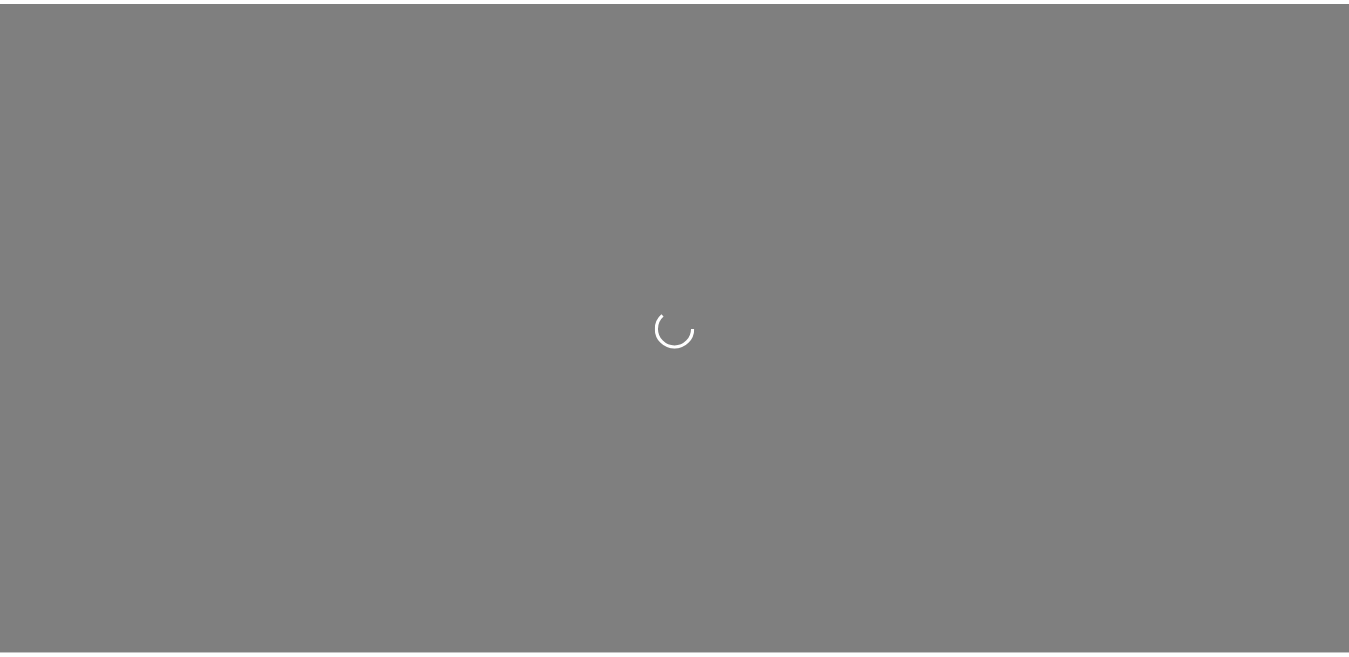 scroll, scrollTop: 0, scrollLeft: 0, axis: both 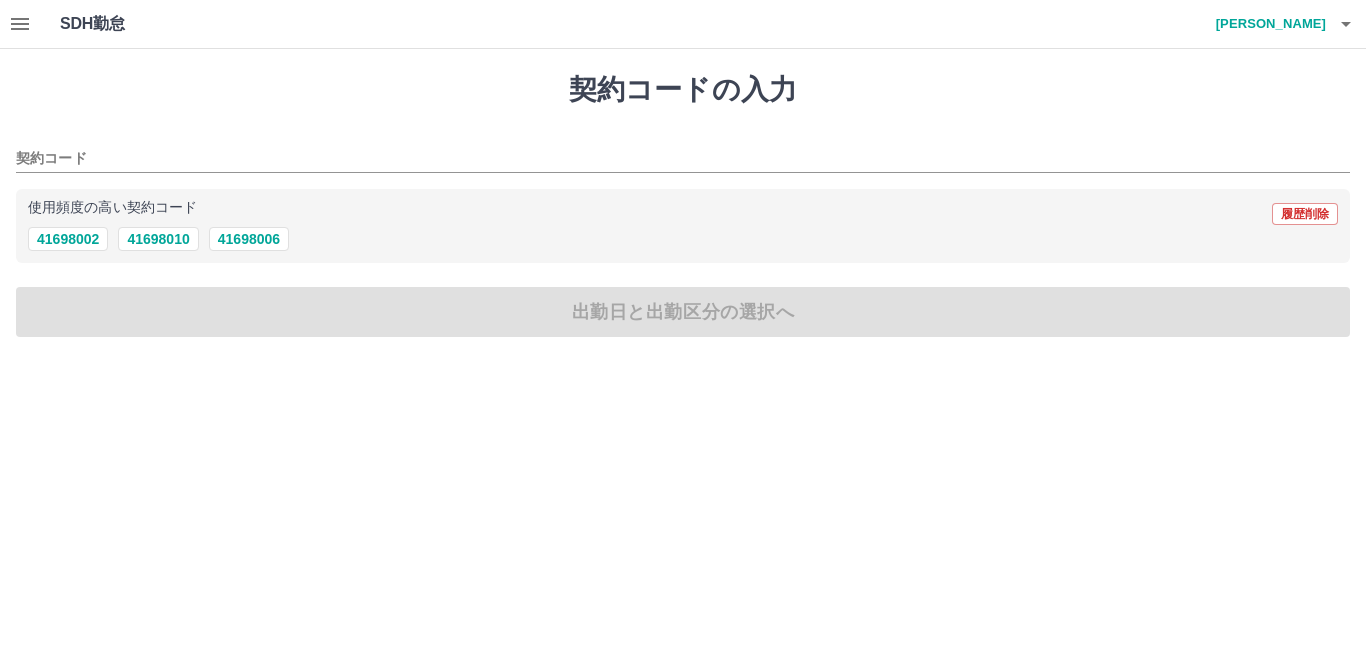 click 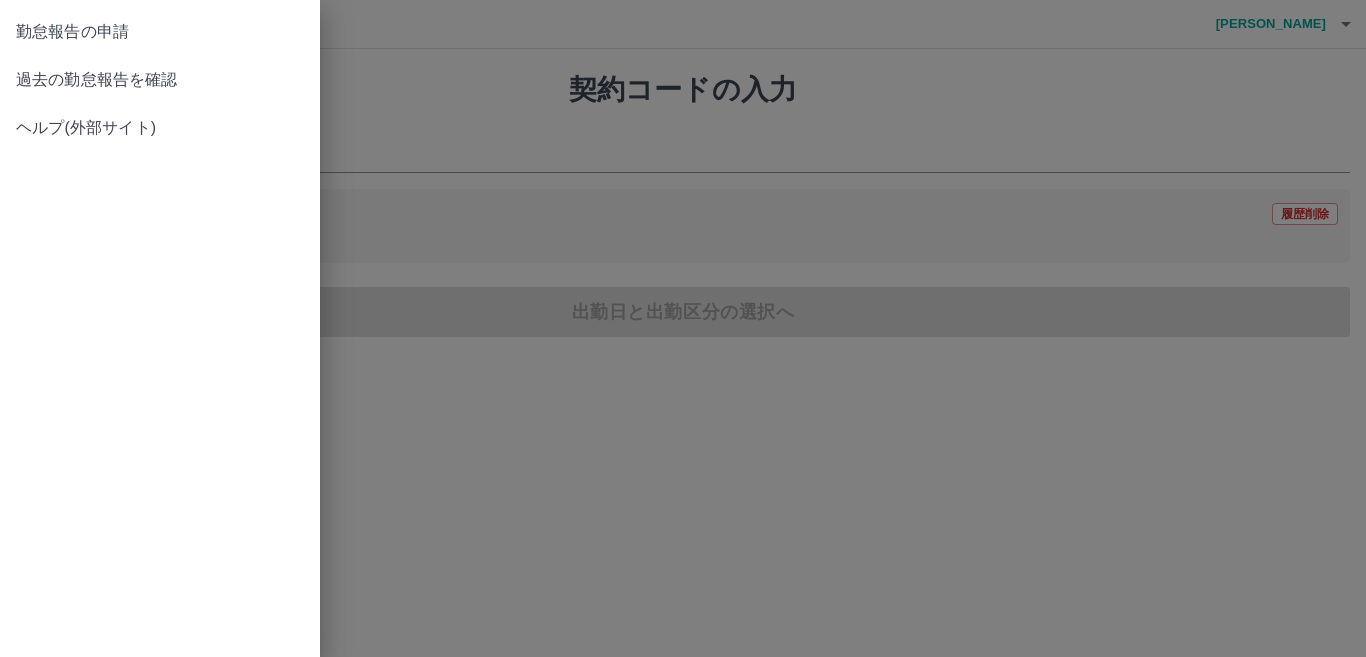 click on "過去の勤怠報告を確認" at bounding box center [160, 80] 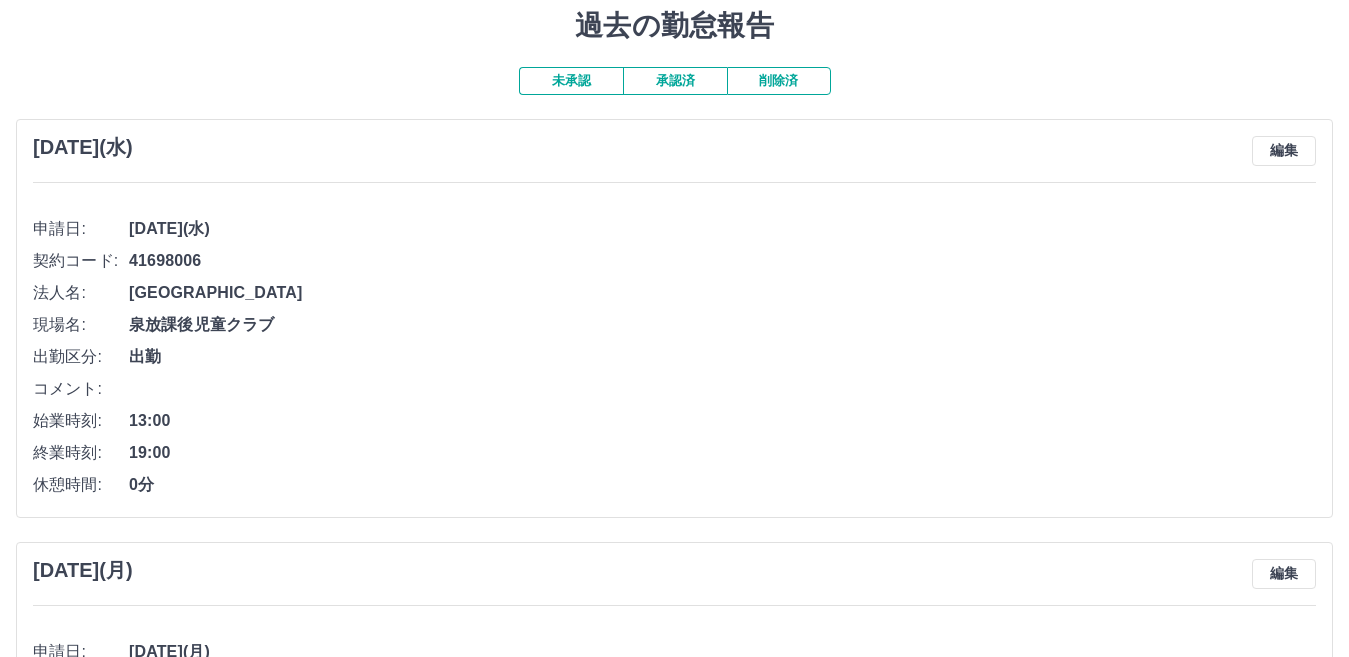 scroll, scrollTop: 100, scrollLeft: 0, axis: vertical 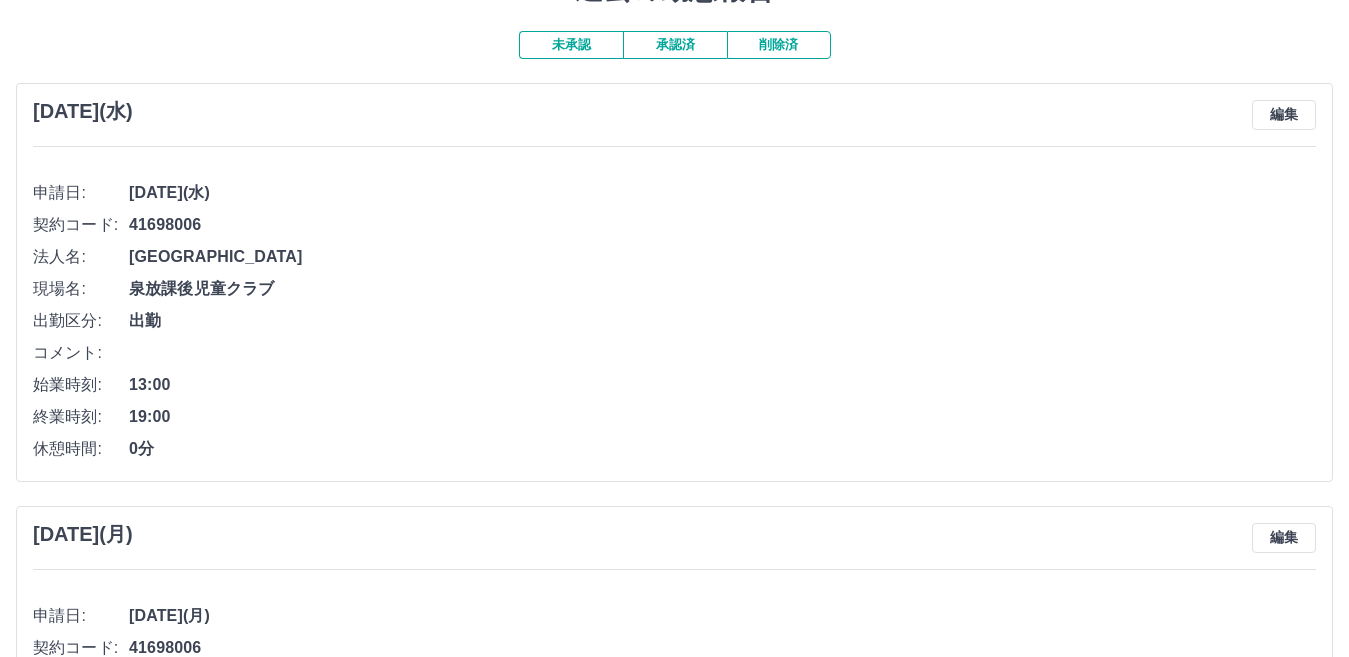 click on "編集" at bounding box center (1284, 115) 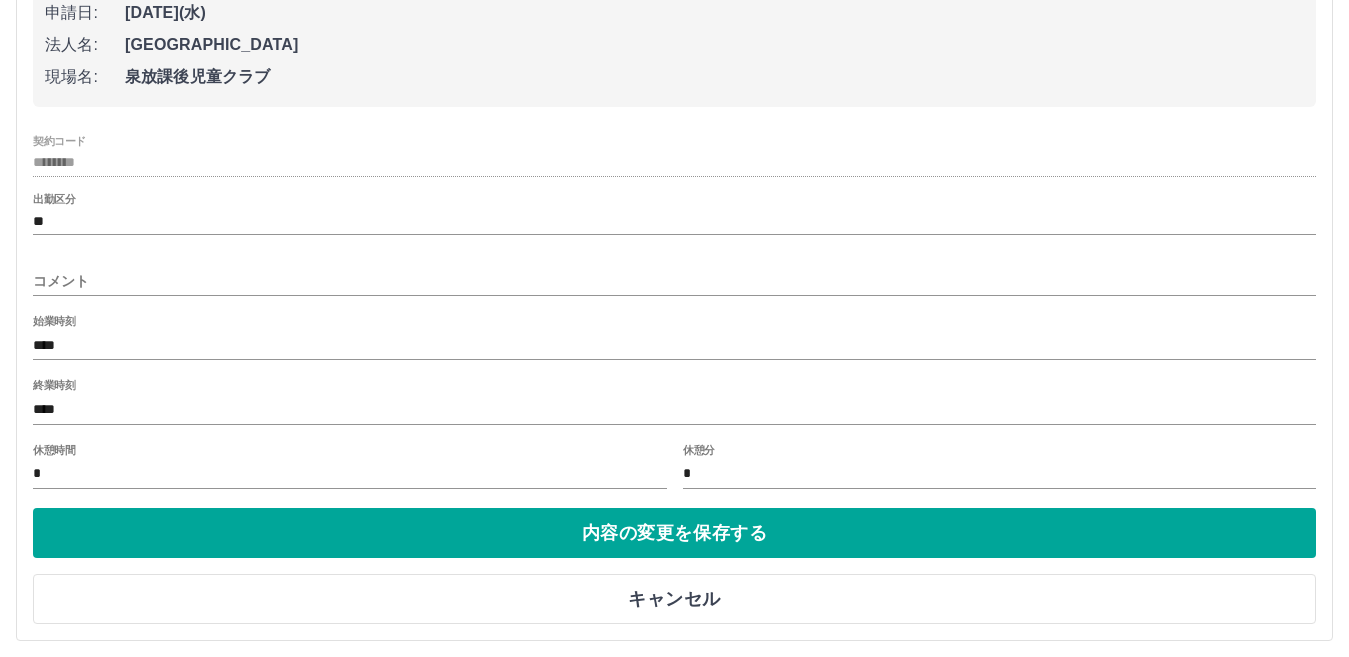 scroll, scrollTop: 300, scrollLeft: 0, axis: vertical 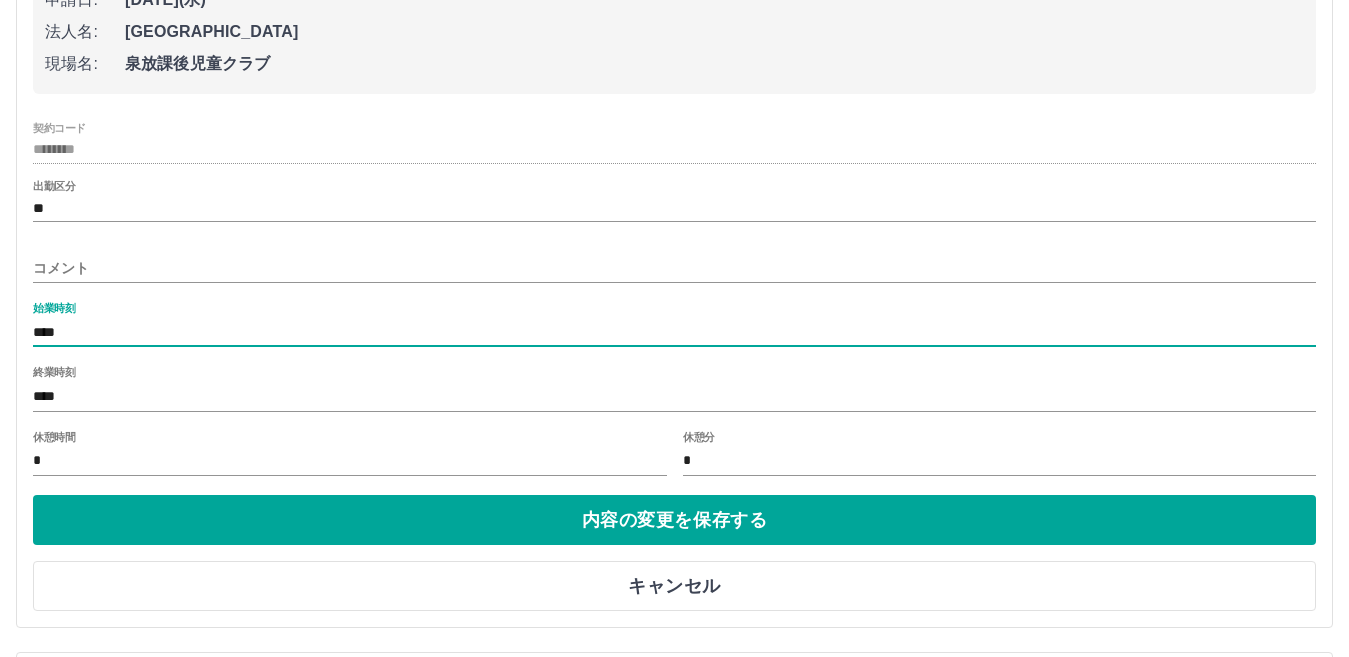 click on "****" at bounding box center [674, 332] 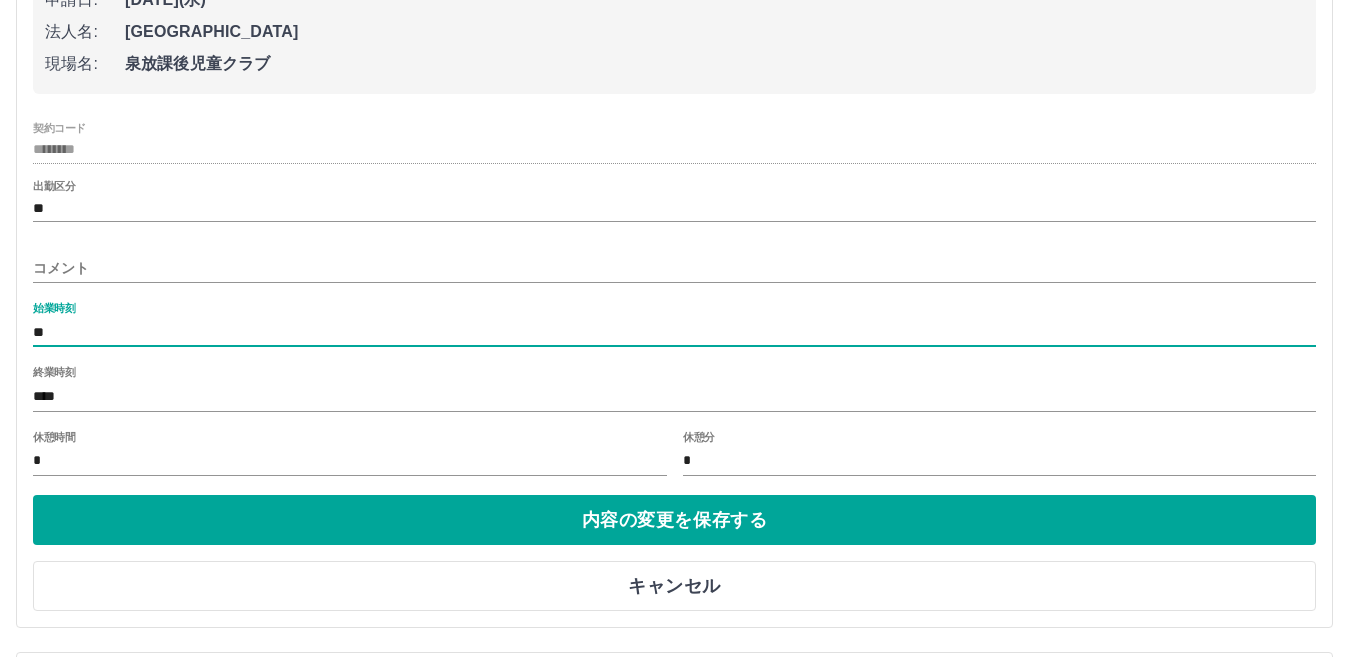 type on "*" 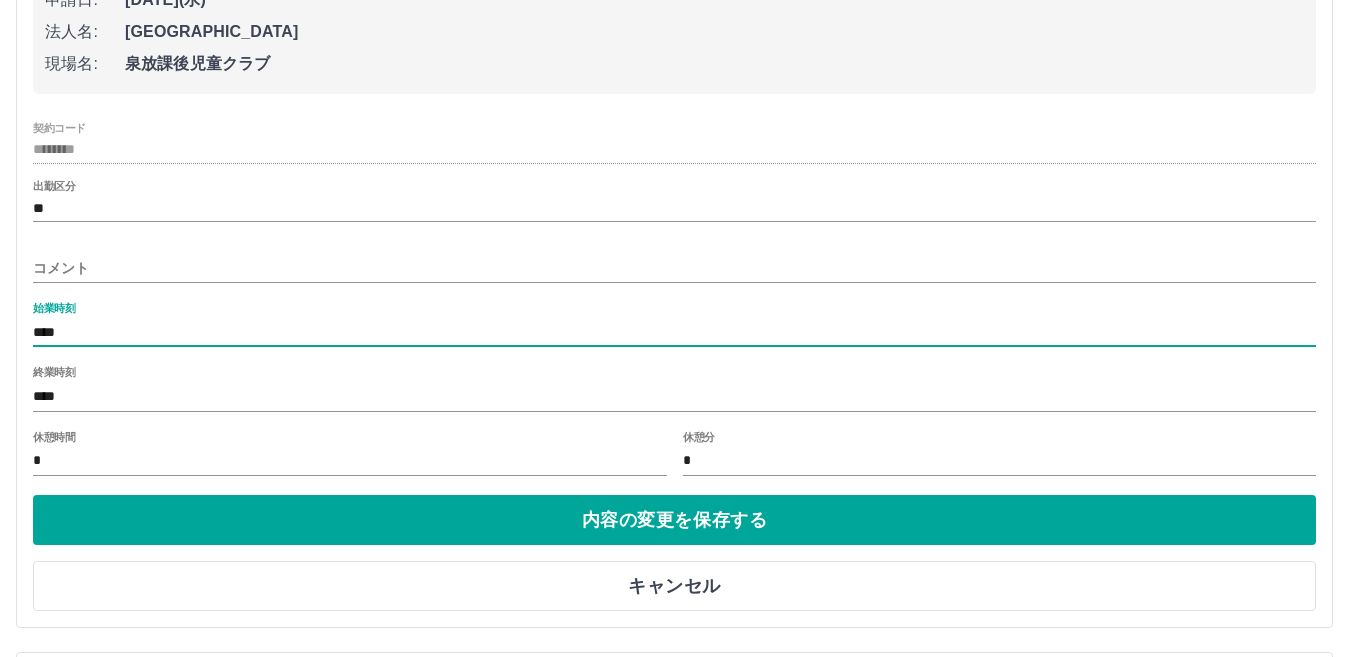 type on "****" 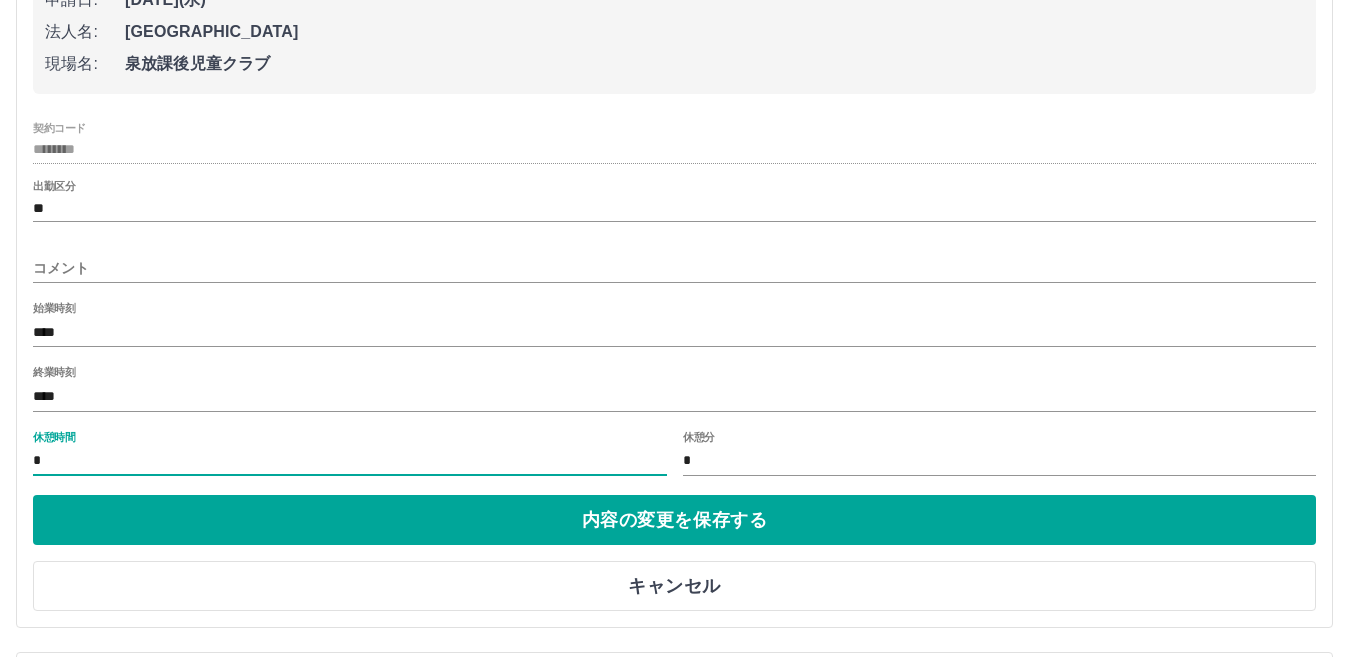 click on "*" at bounding box center [350, 461] 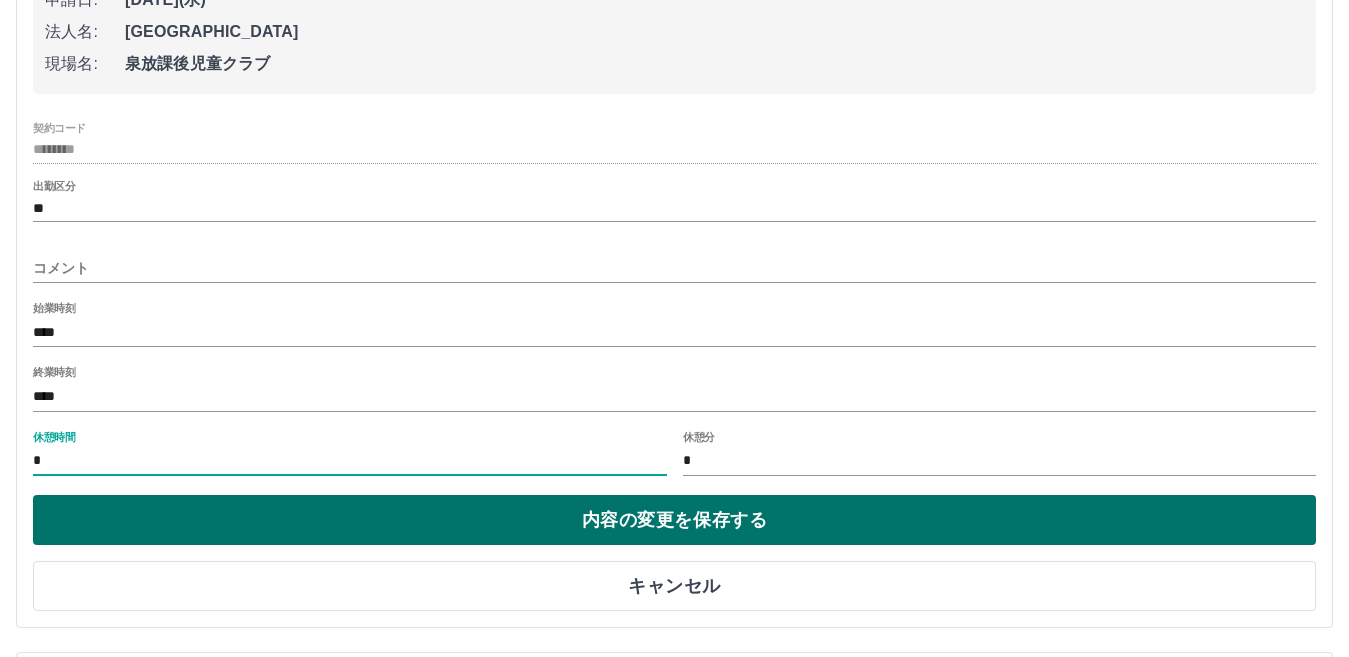 click on "内容の変更を保存する" at bounding box center [674, 520] 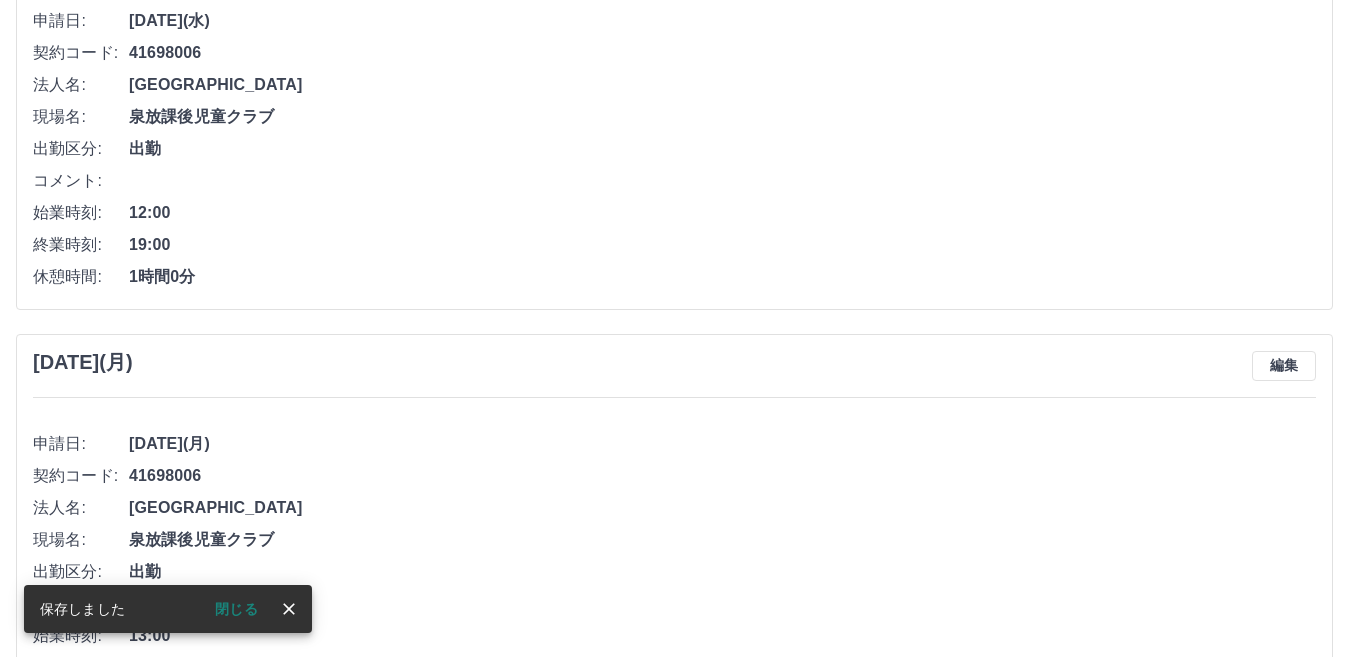 scroll, scrollTop: 407, scrollLeft: 0, axis: vertical 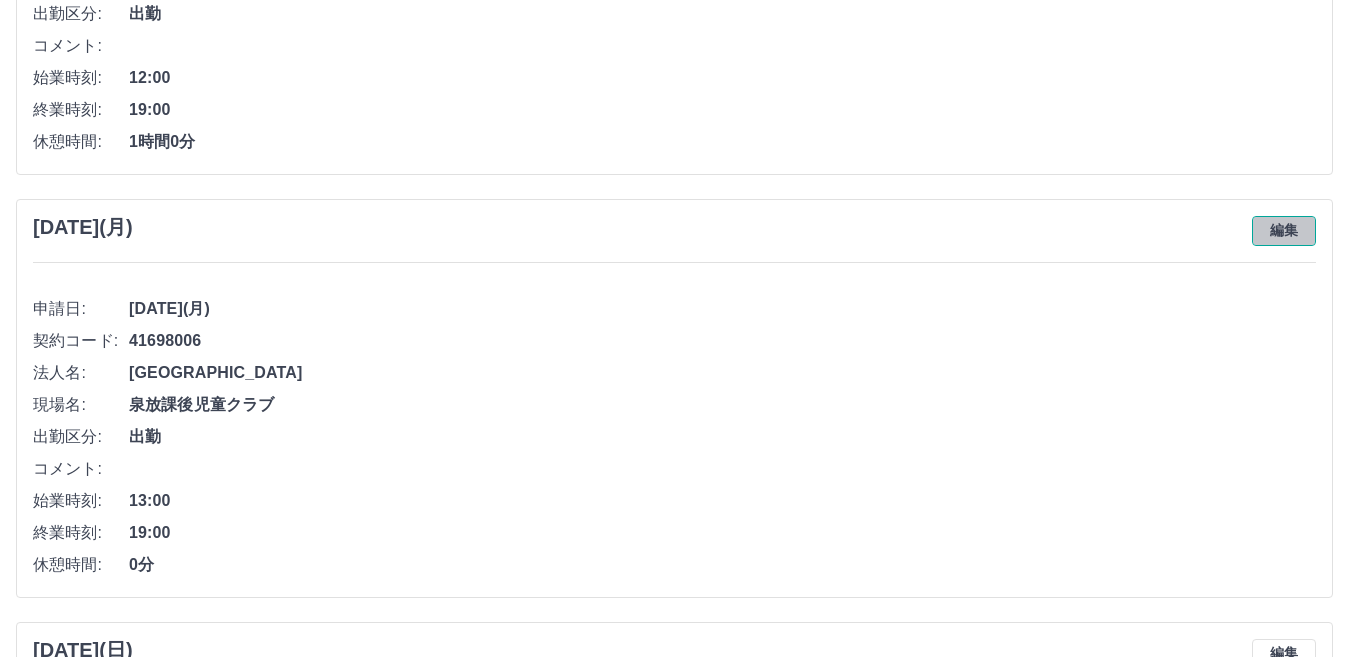 click on "編集" at bounding box center [1284, 231] 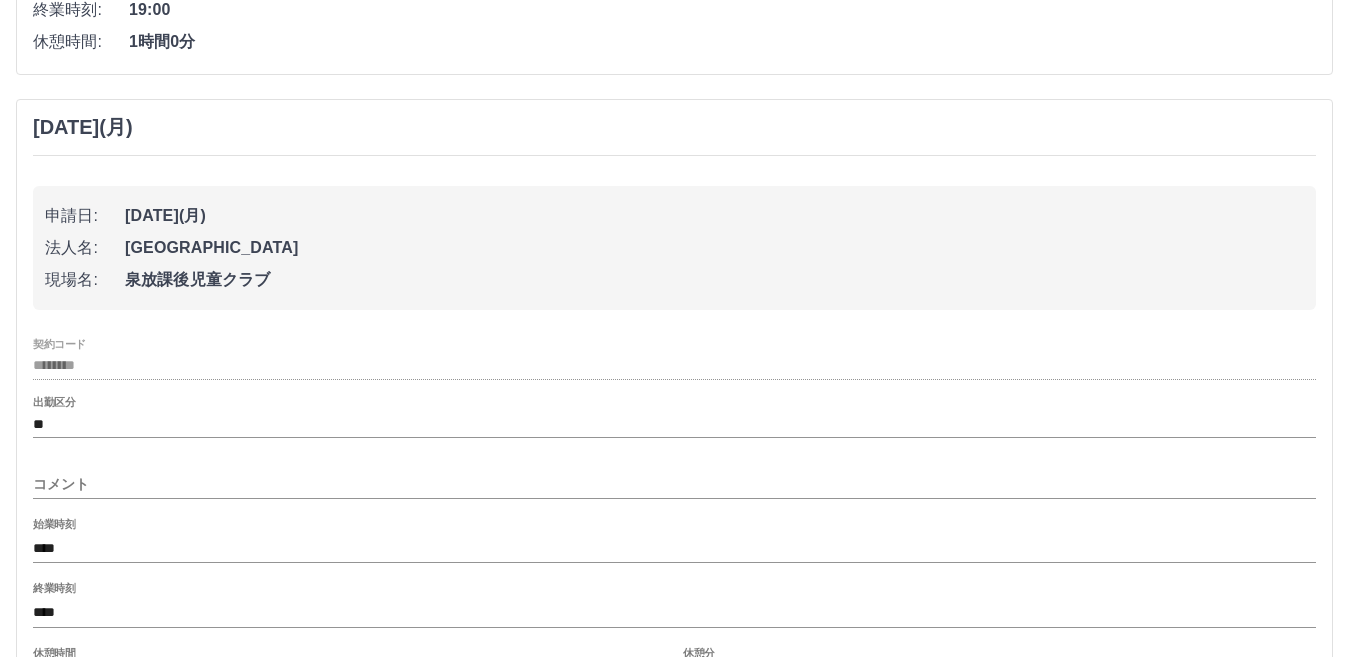 scroll, scrollTop: 607, scrollLeft: 0, axis: vertical 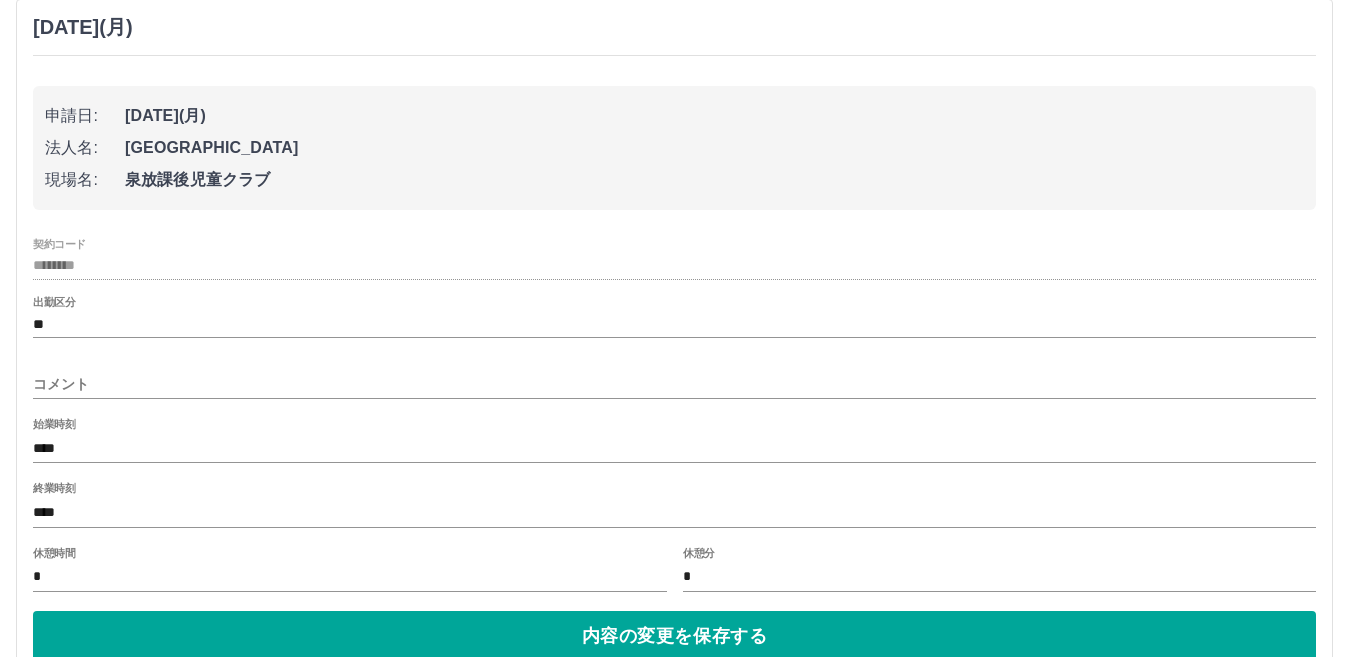 click on "****" at bounding box center [674, 448] 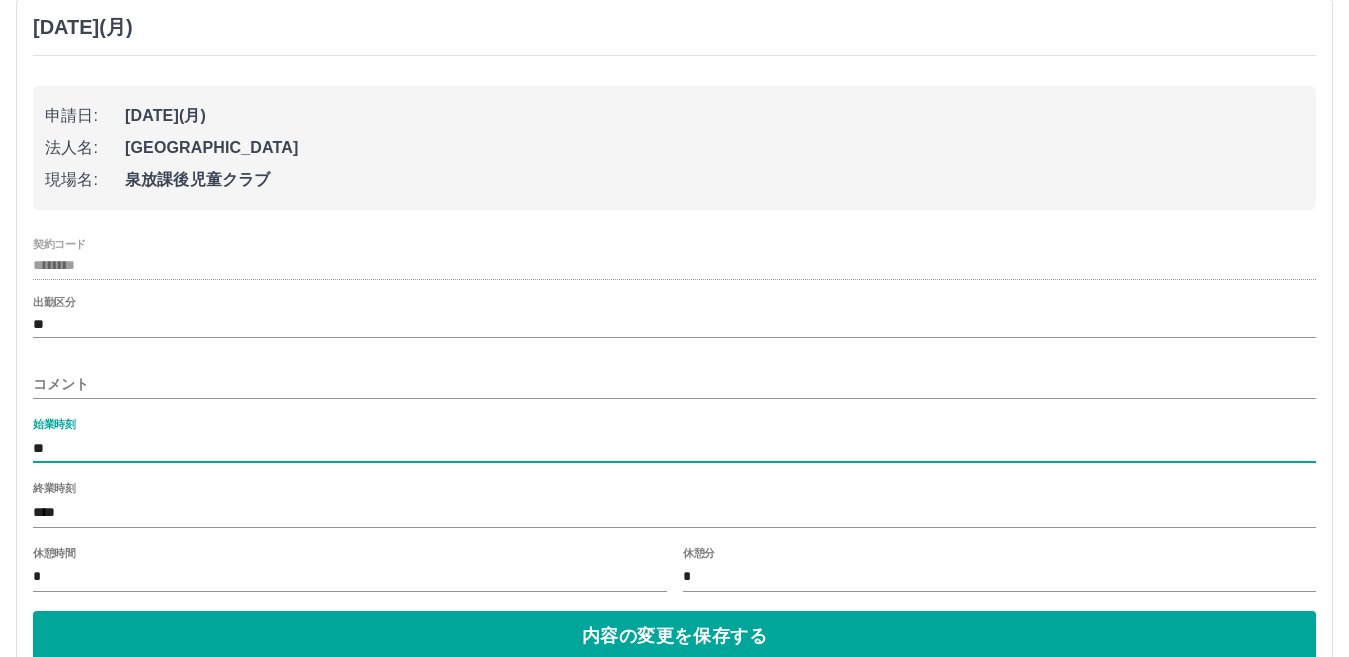 type on "*" 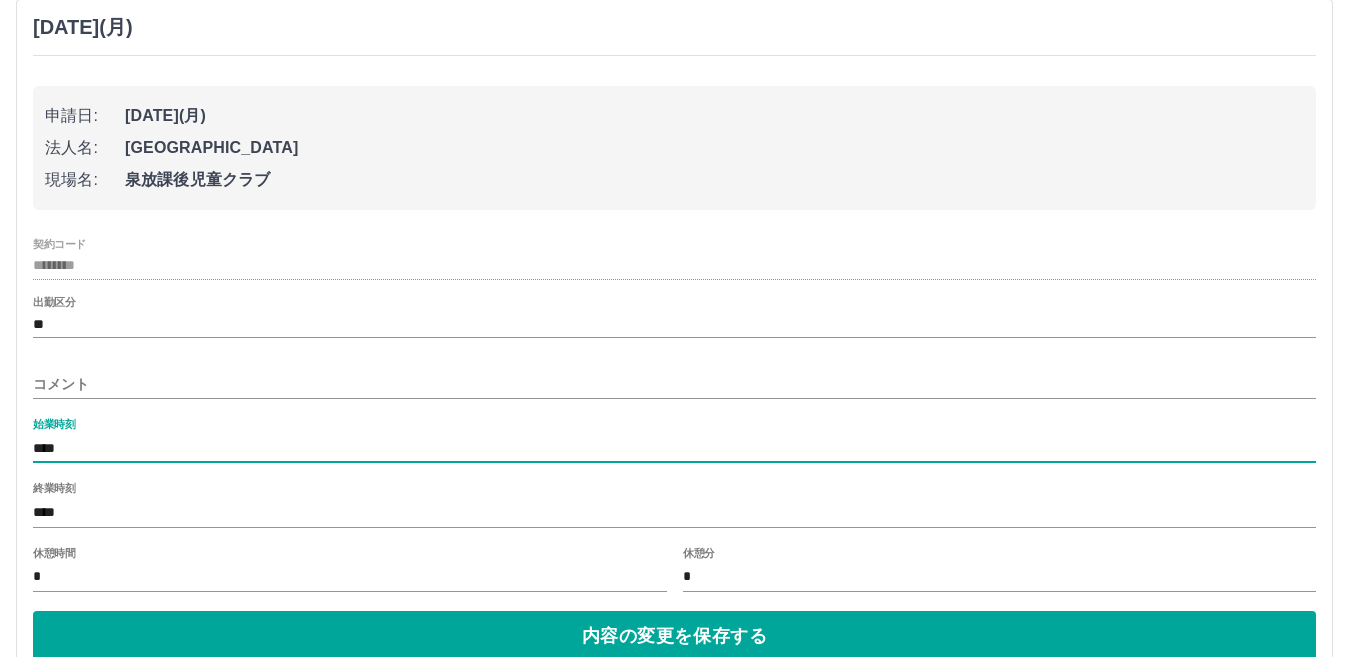 type on "****" 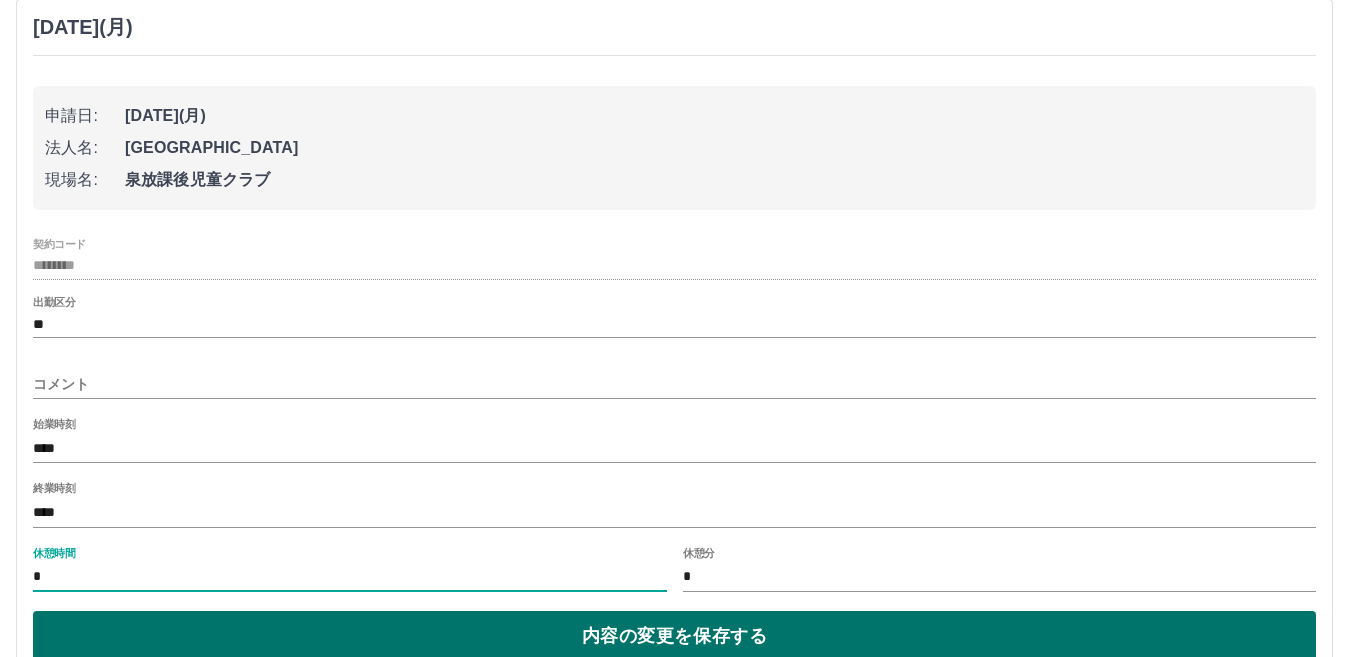 type on "*" 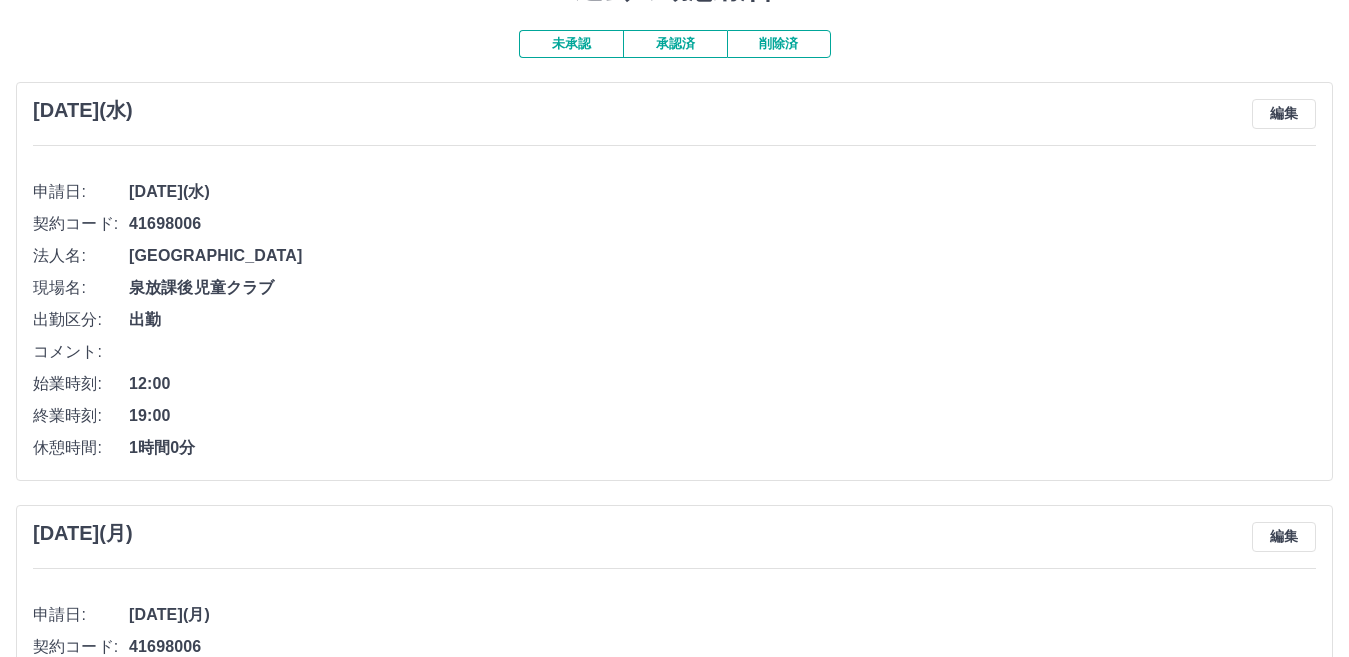 scroll, scrollTop: 0, scrollLeft: 0, axis: both 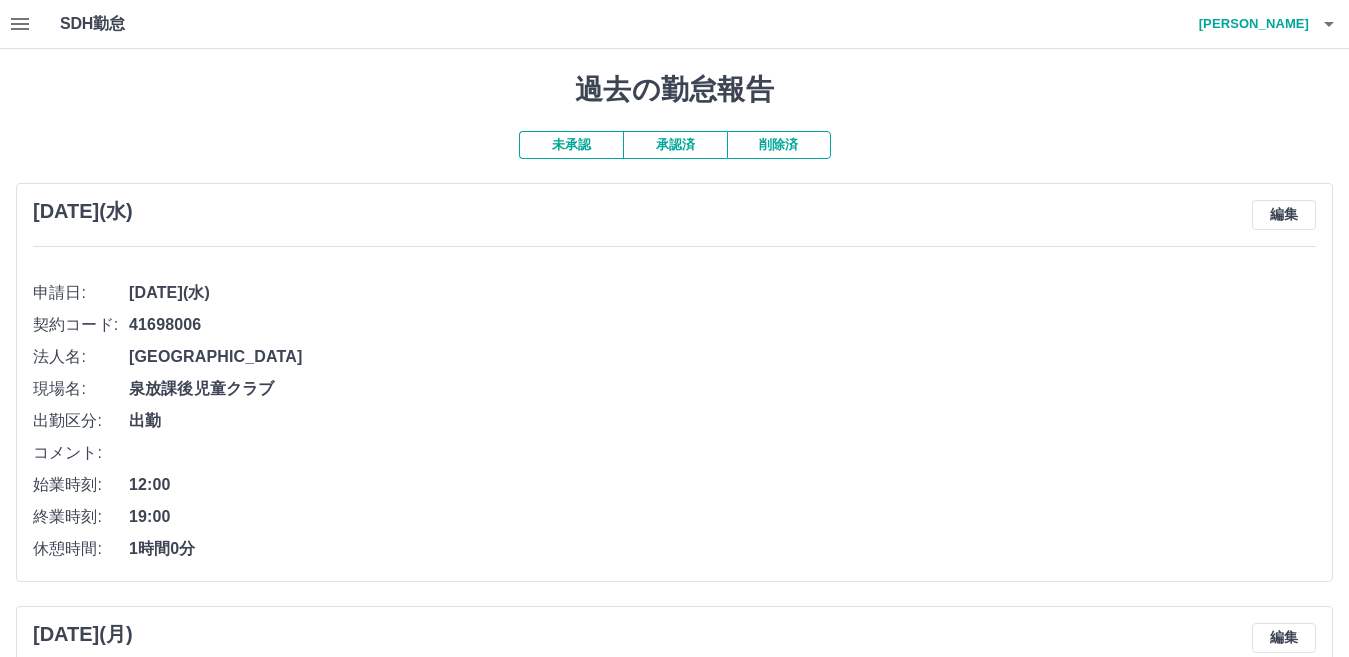 click on "承認済" at bounding box center [675, 145] 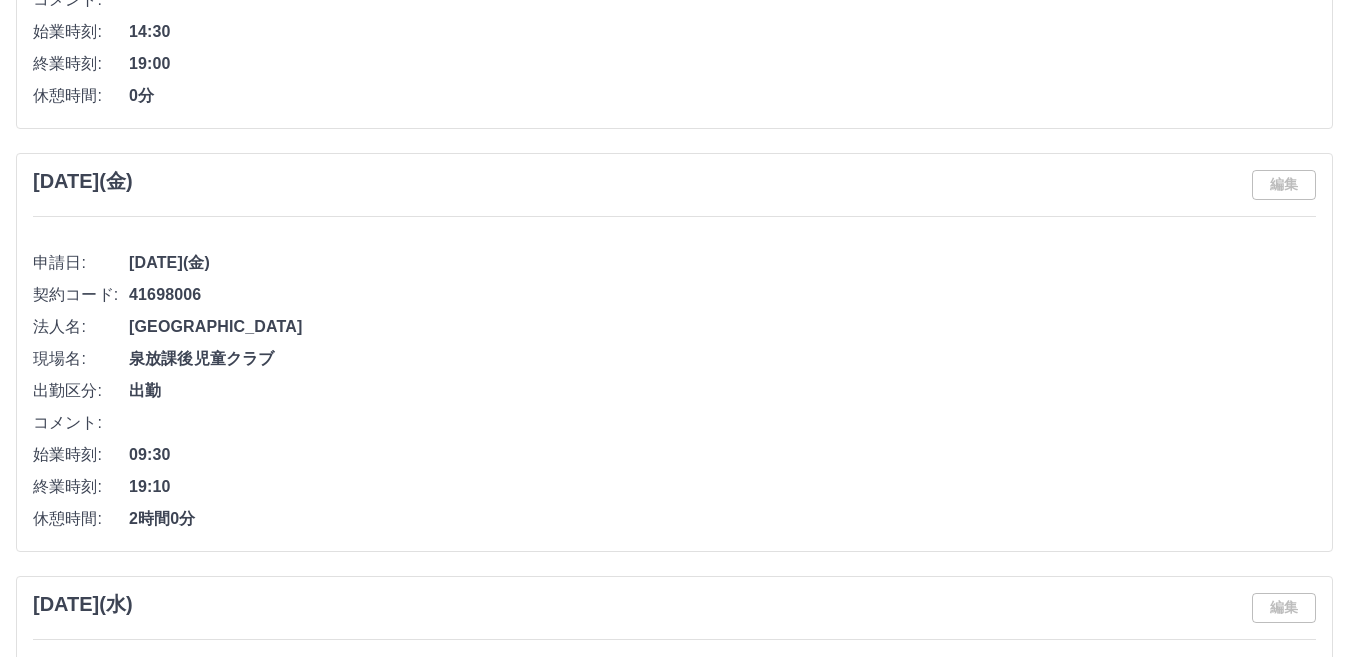 scroll, scrollTop: 1300, scrollLeft: 0, axis: vertical 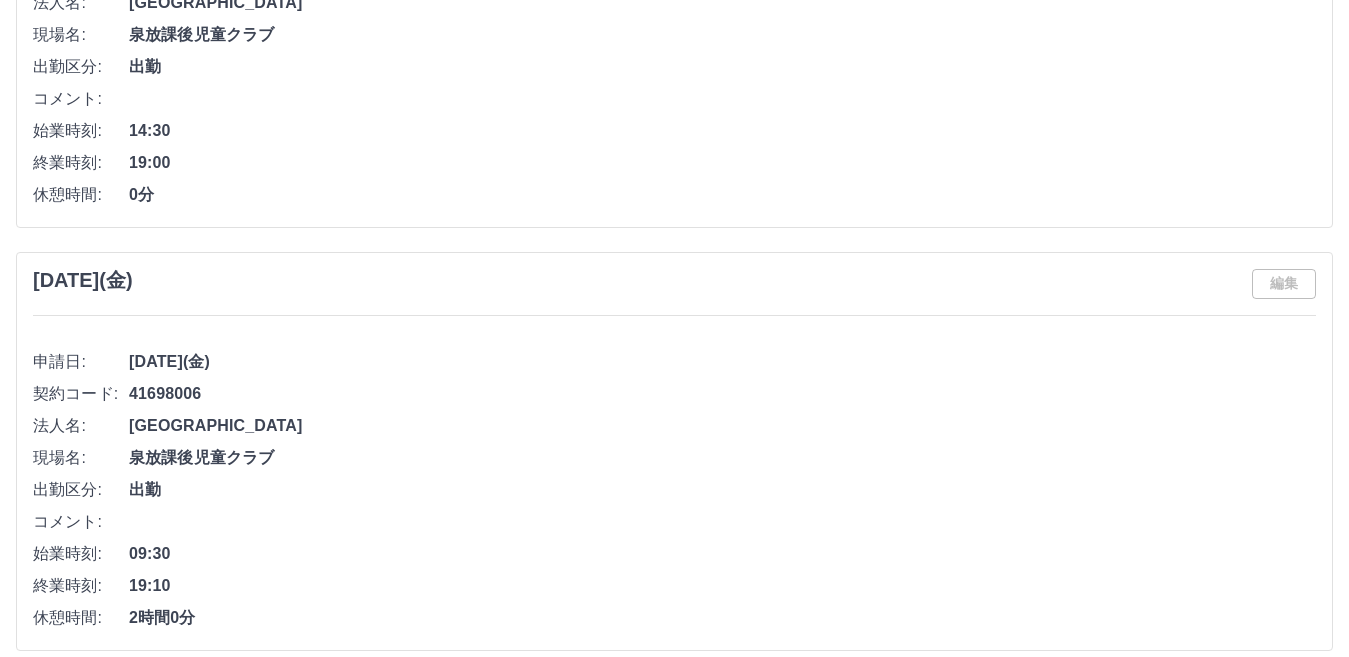 drag, startPoint x: 467, startPoint y: 256, endPoint x: 328, endPoint y: 241, distance: 139.807 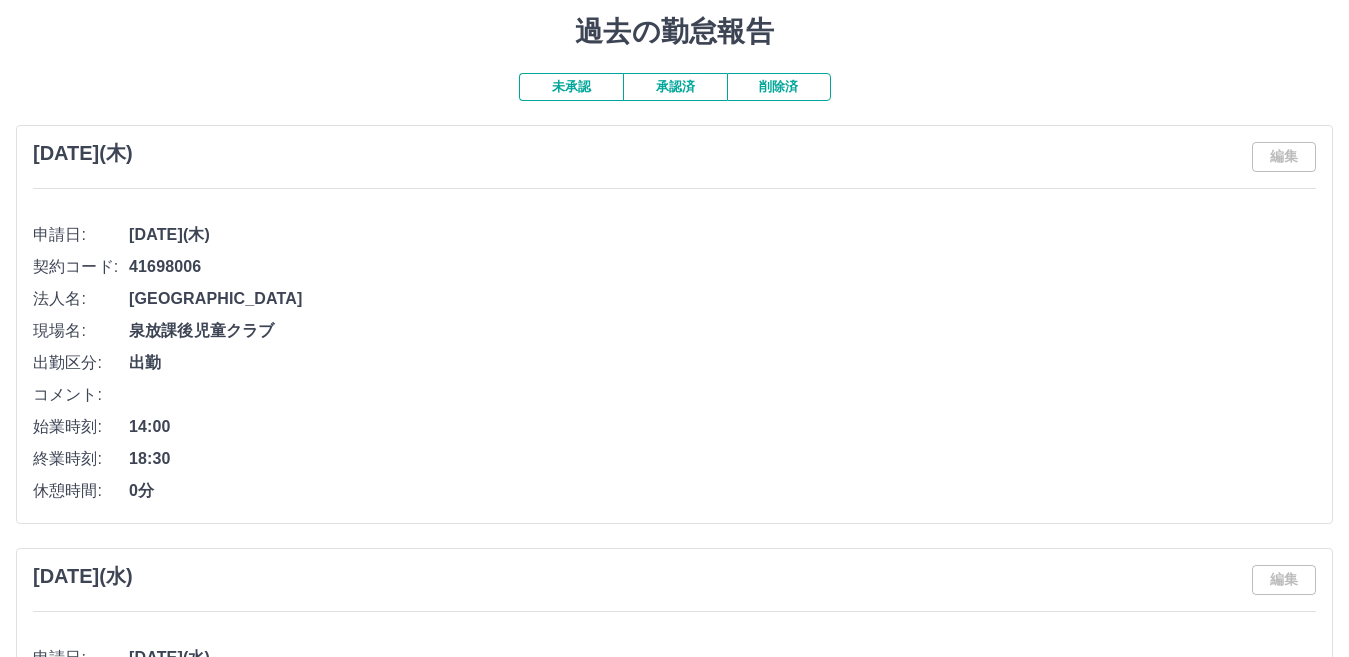 scroll, scrollTop: 0, scrollLeft: 0, axis: both 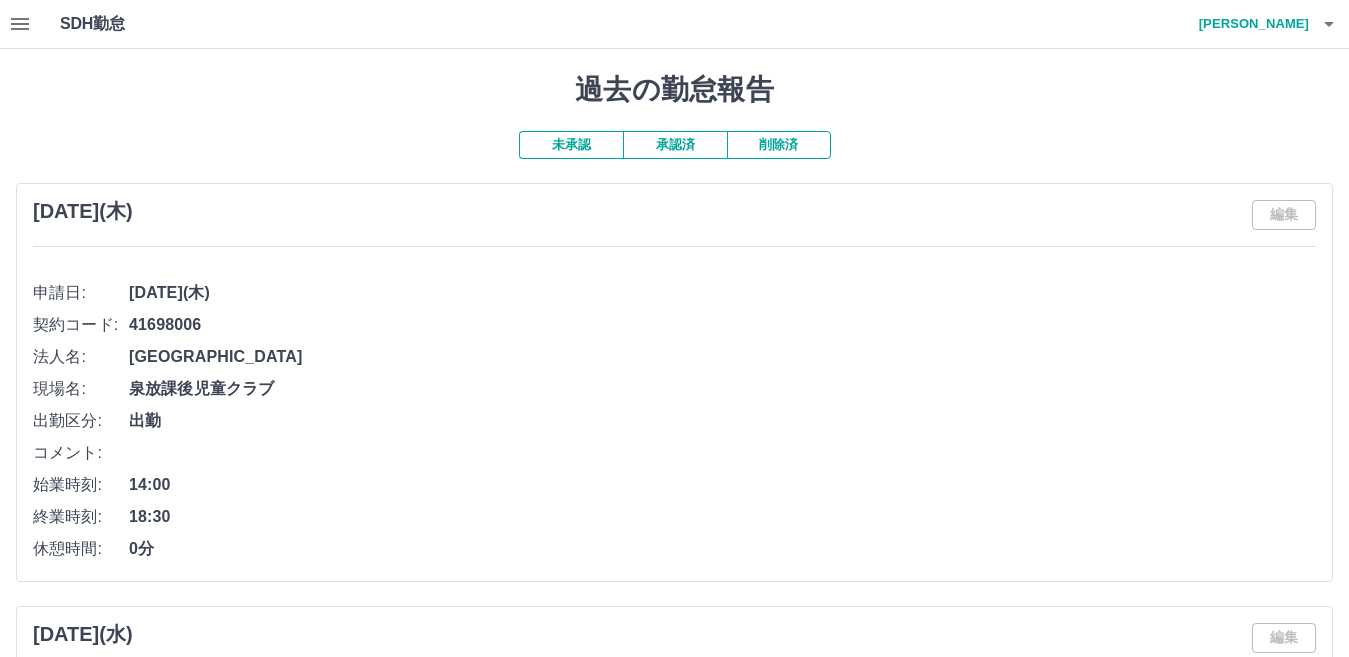 click on "小林　久美子" at bounding box center [1249, 24] 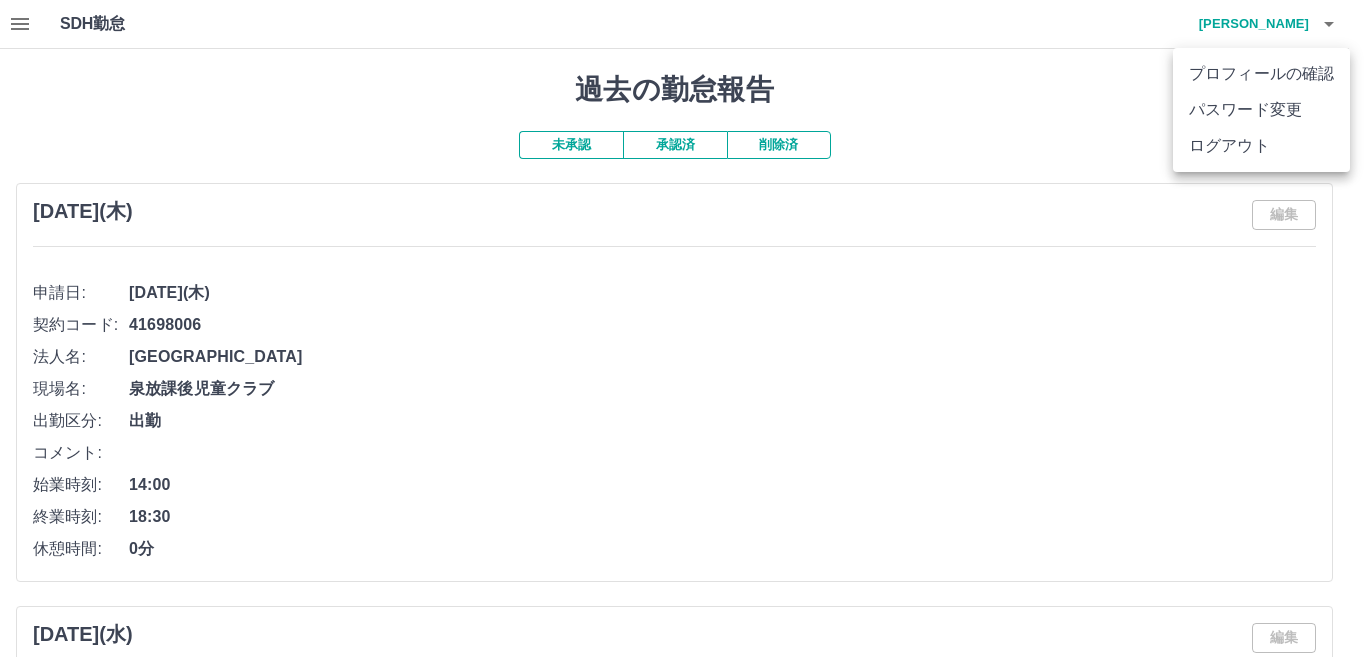 click at bounding box center [683, 328] 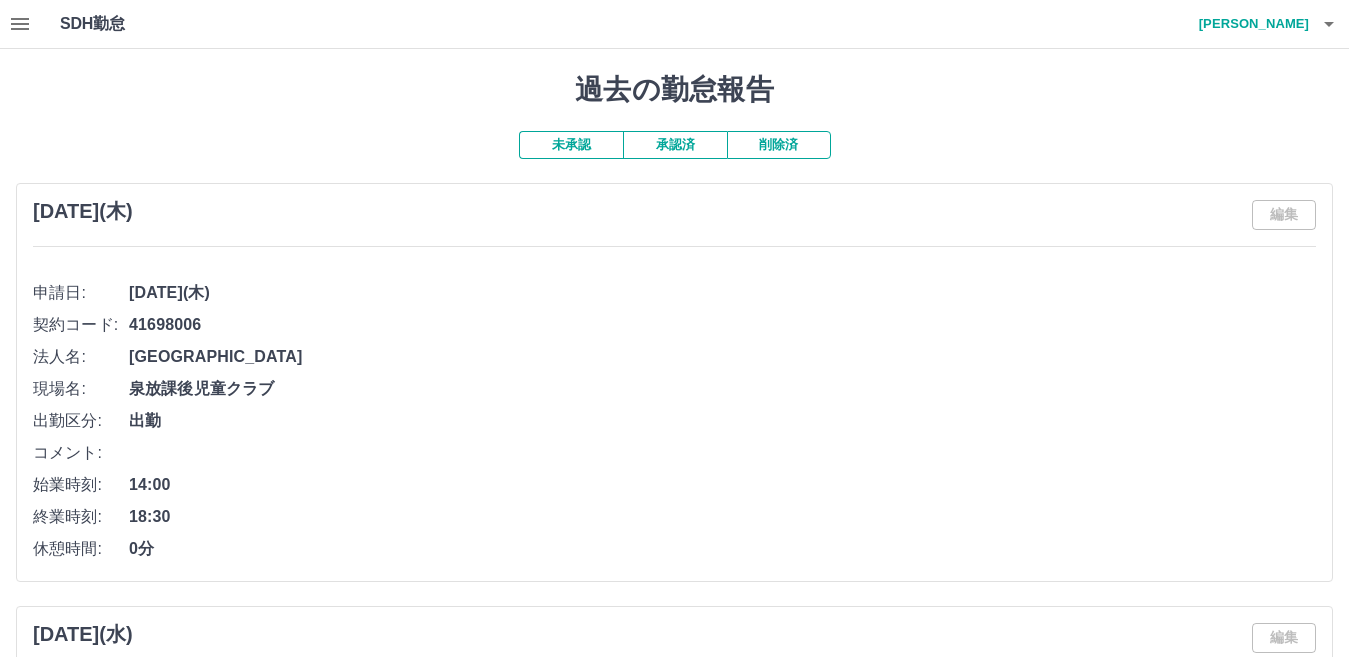 click on "未承認" at bounding box center [571, 145] 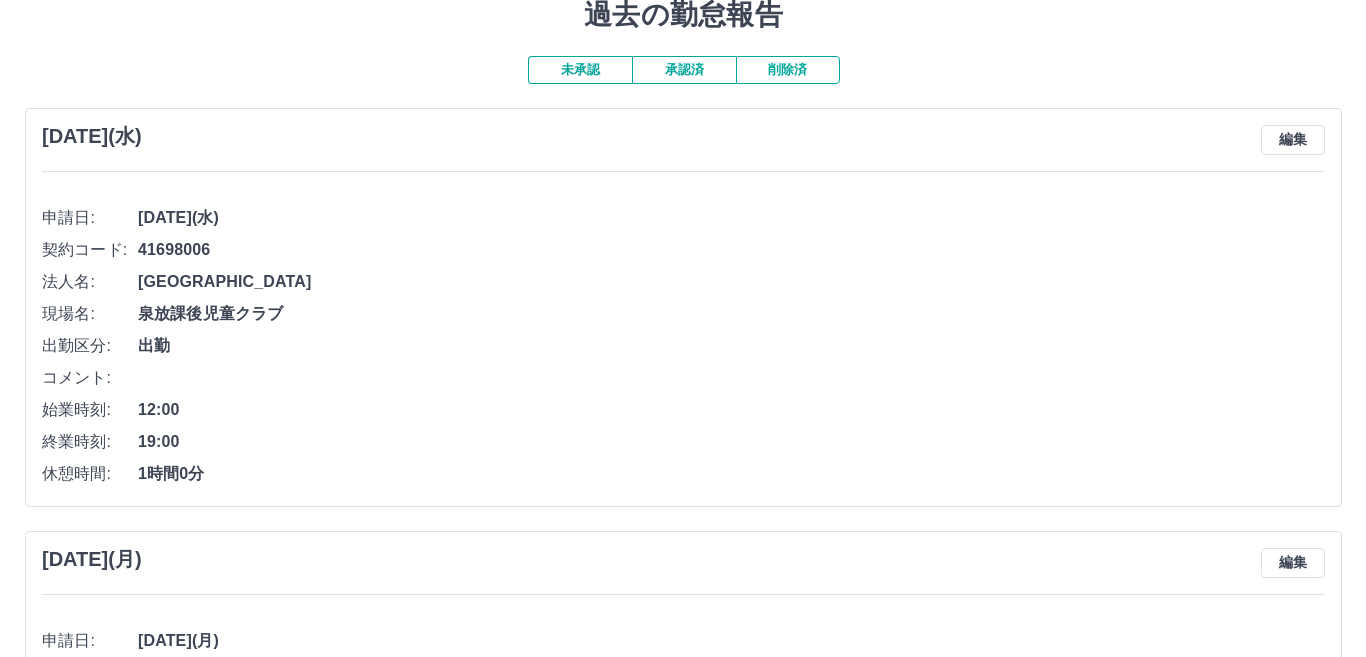scroll, scrollTop: 0, scrollLeft: 0, axis: both 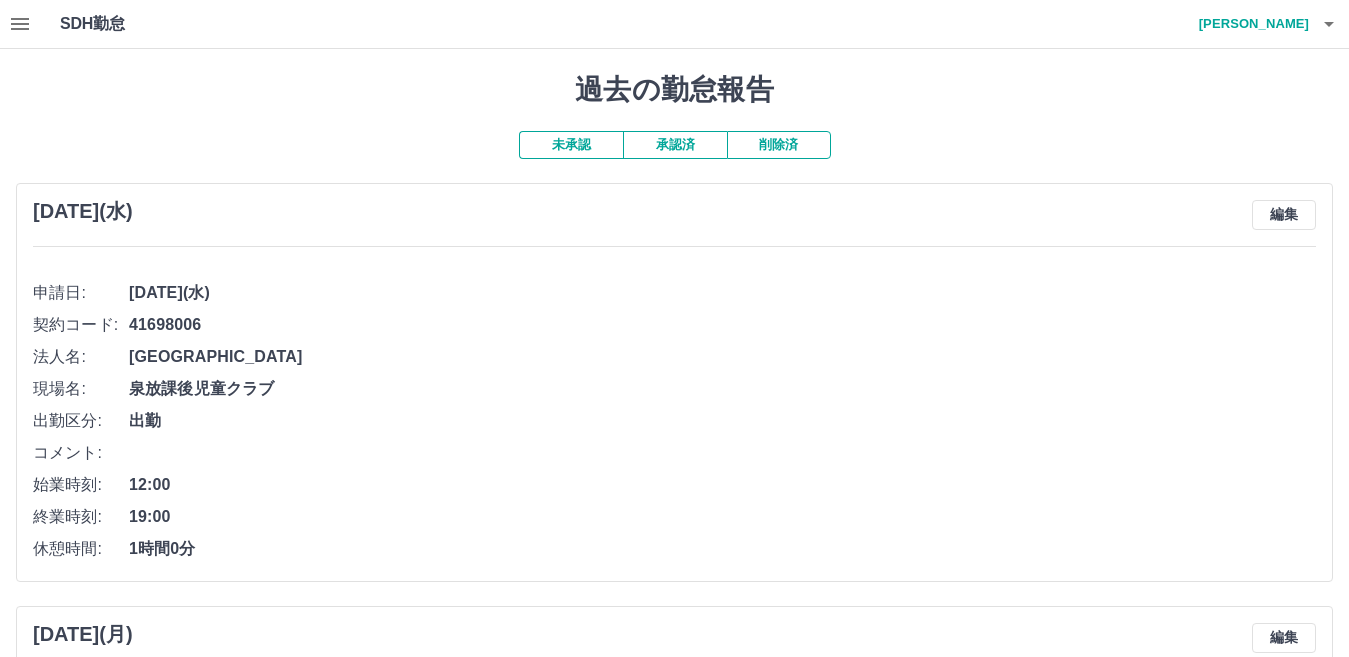 click on "小林　久美子" at bounding box center [1249, 24] 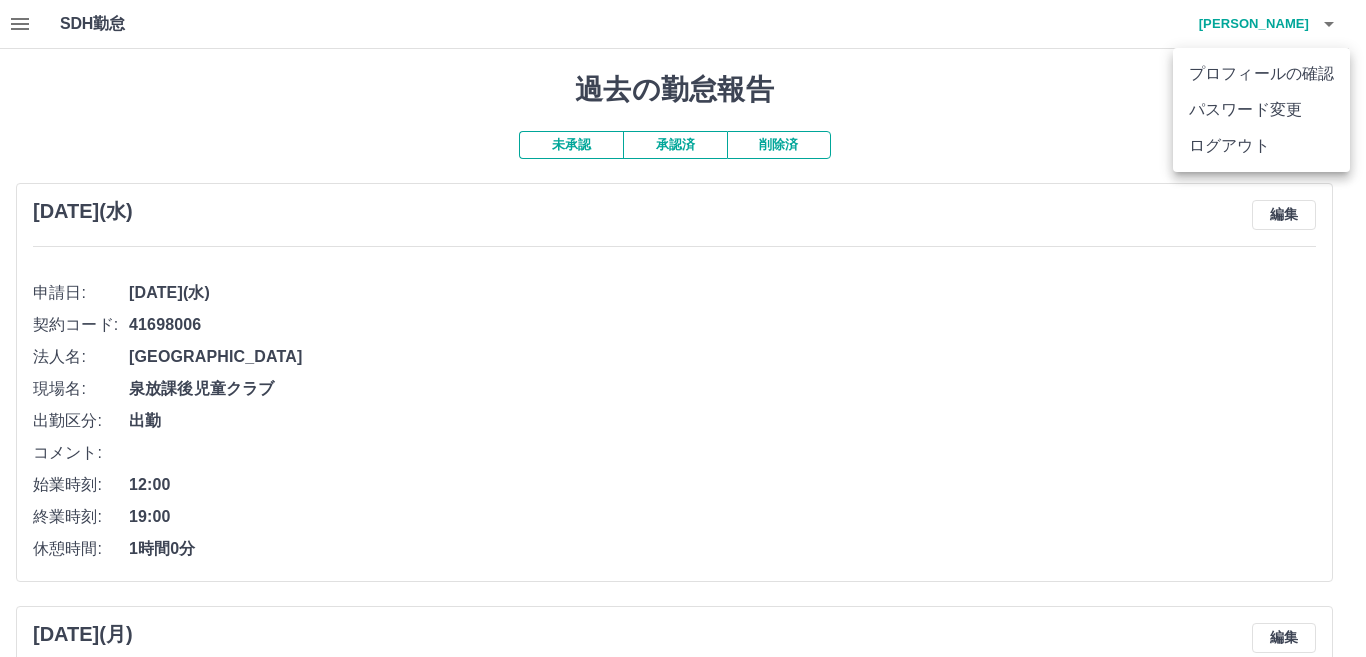 click on "ログアウト" at bounding box center [1261, 146] 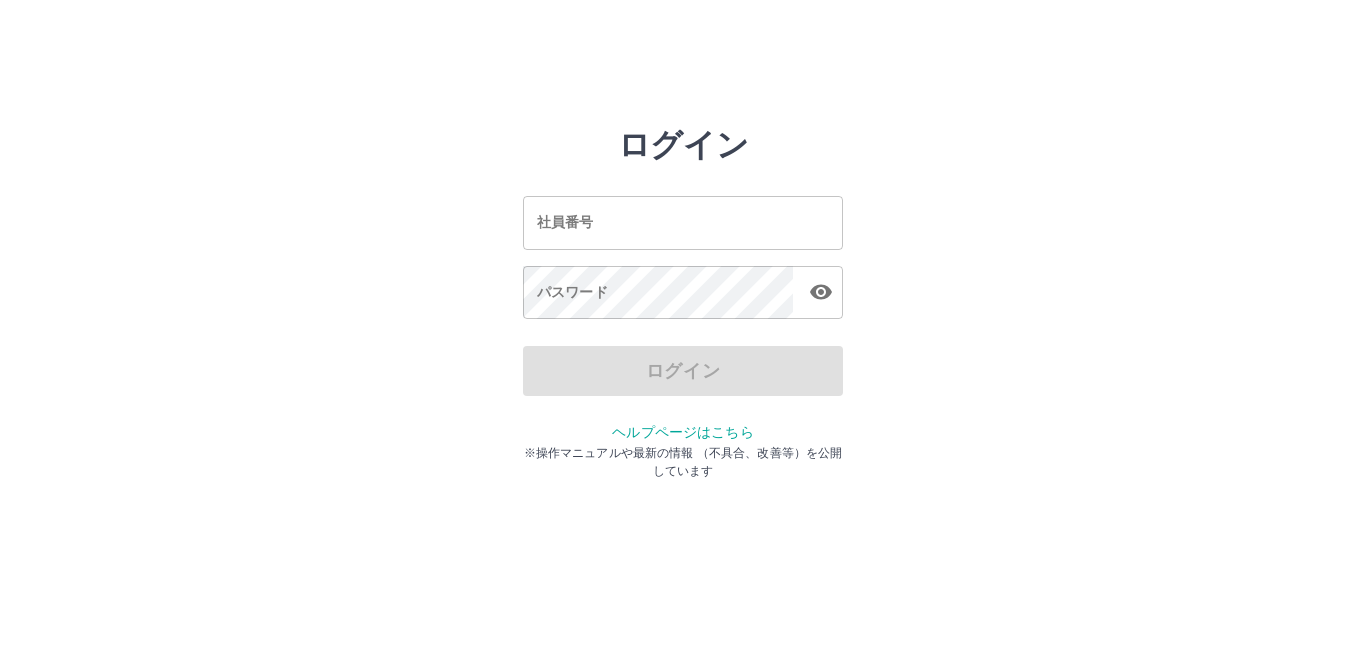 scroll, scrollTop: 0, scrollLeft: 0, axis: both 